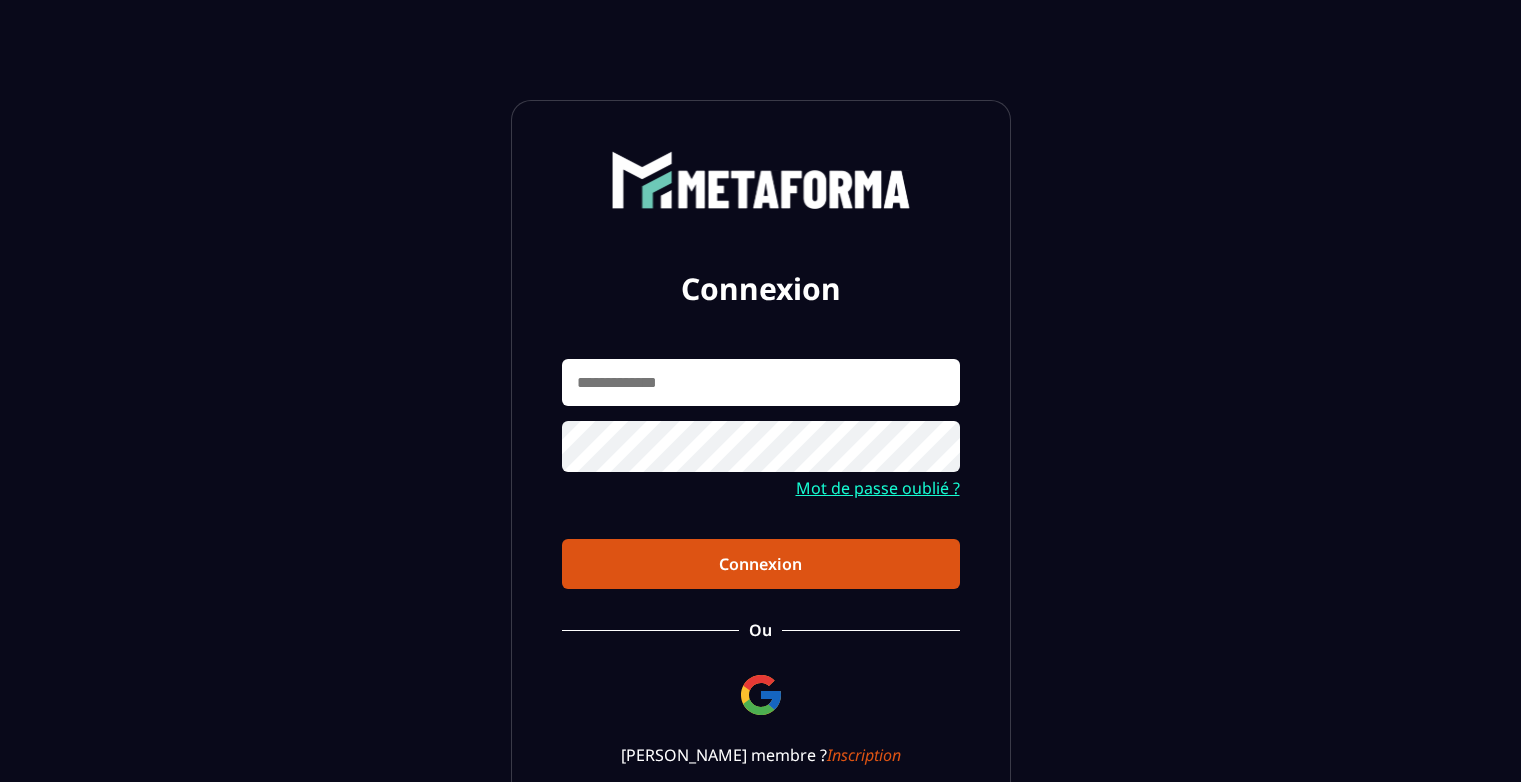 scroll, scrollTop: 0, scrollLeft: 0, axis: both 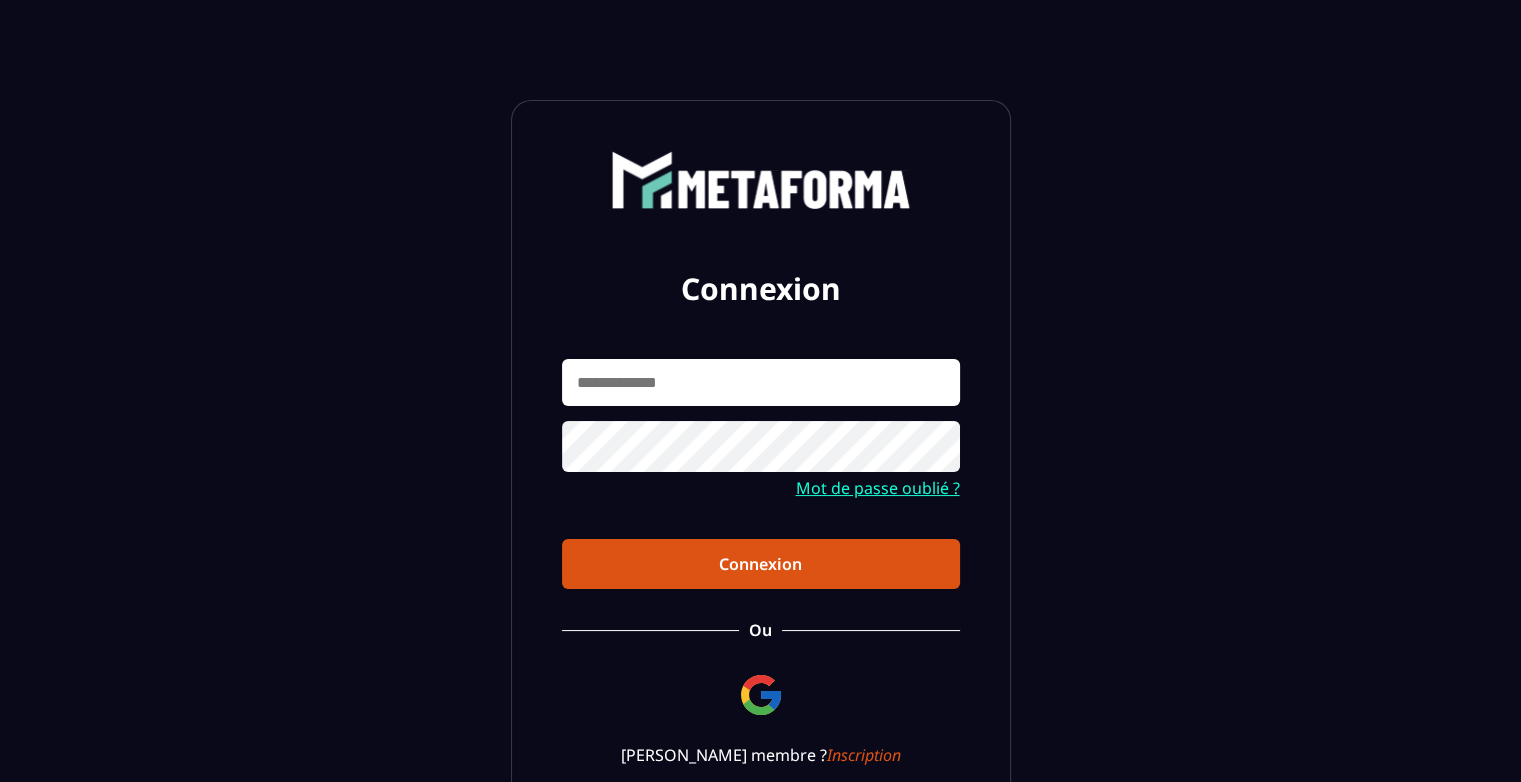click on "Connexion Mot de passe oublié ? Connexion [PERSON_NAME] membre ?  Inscription" at bounding box center [761, 458] 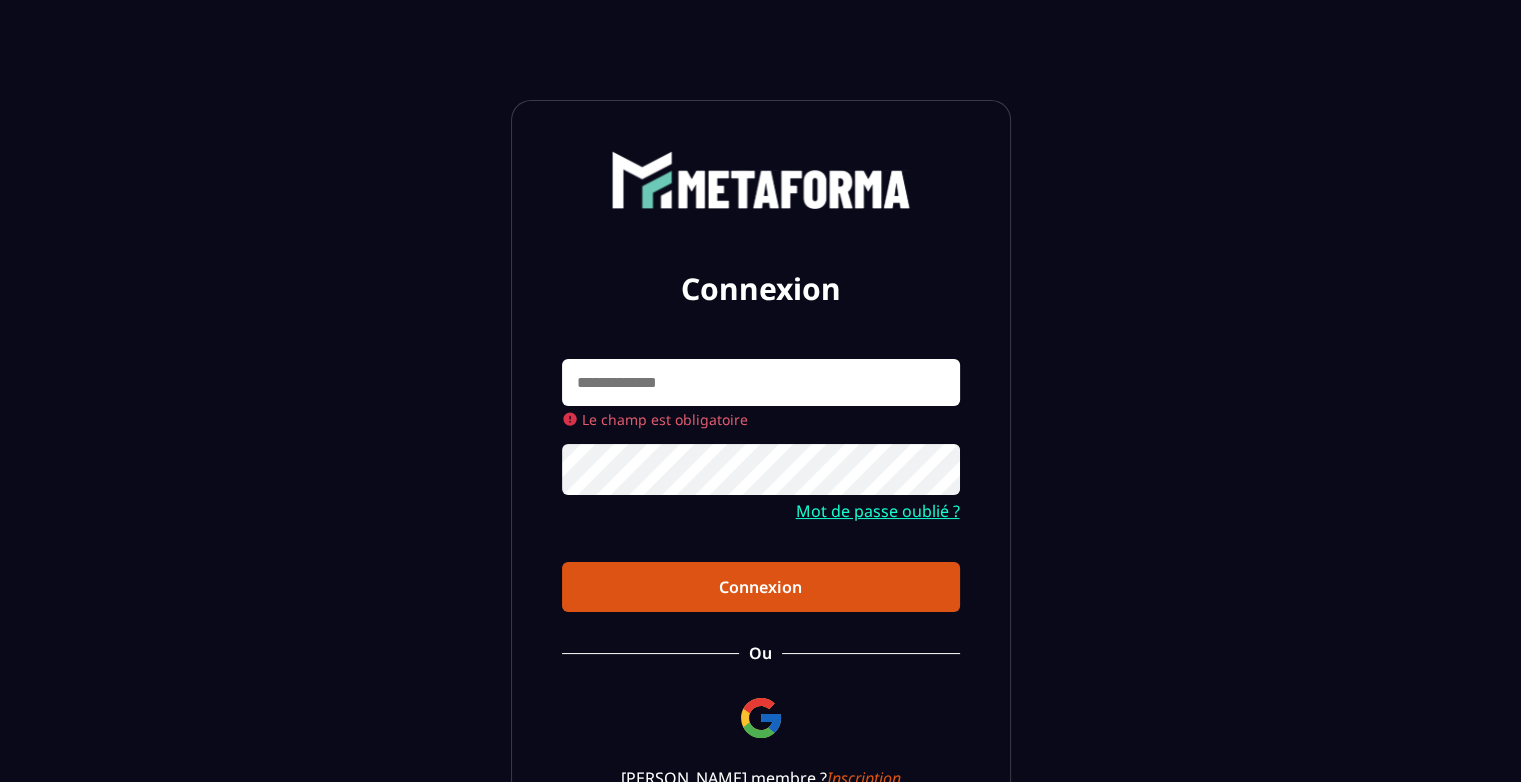 type on "**********" 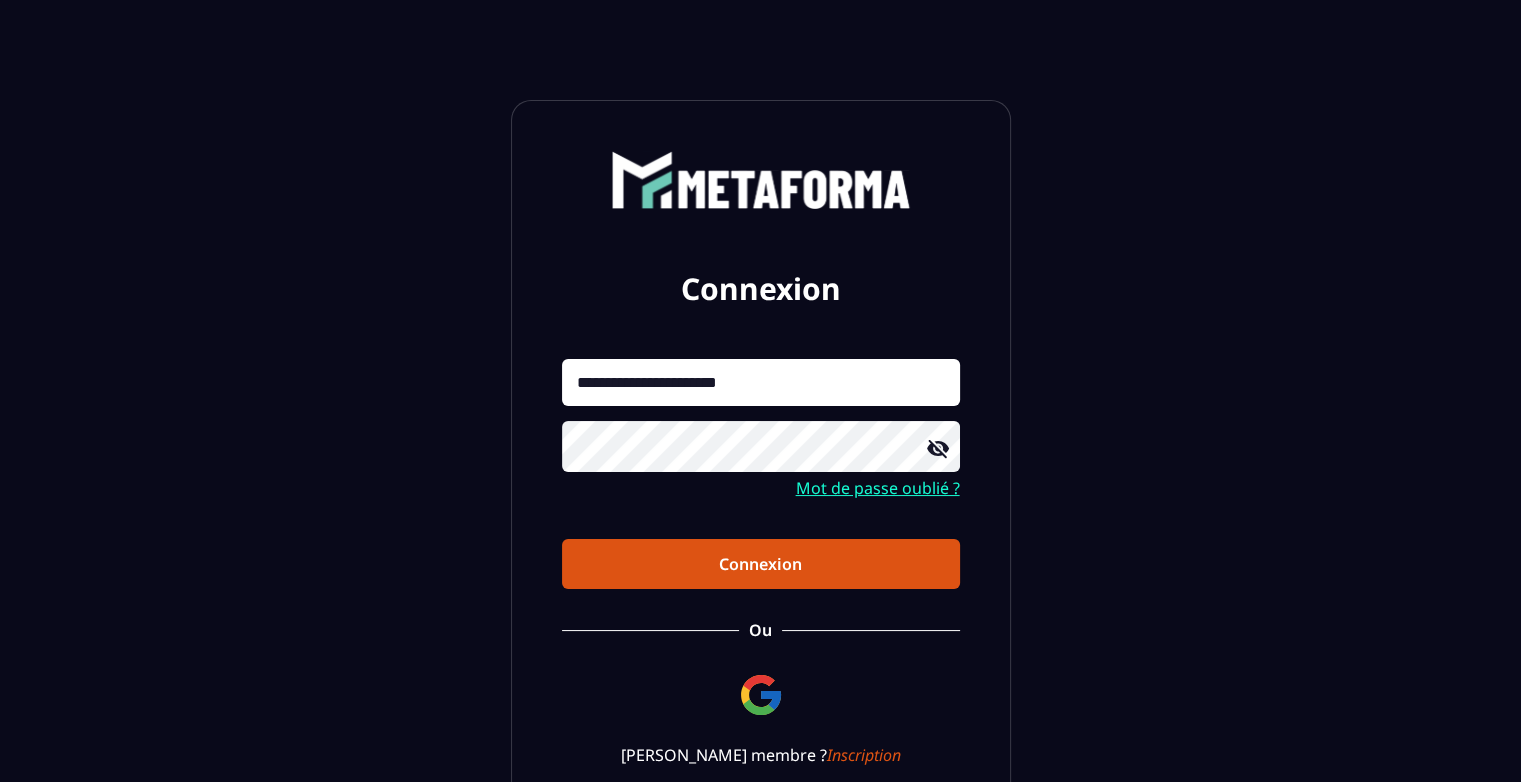 click 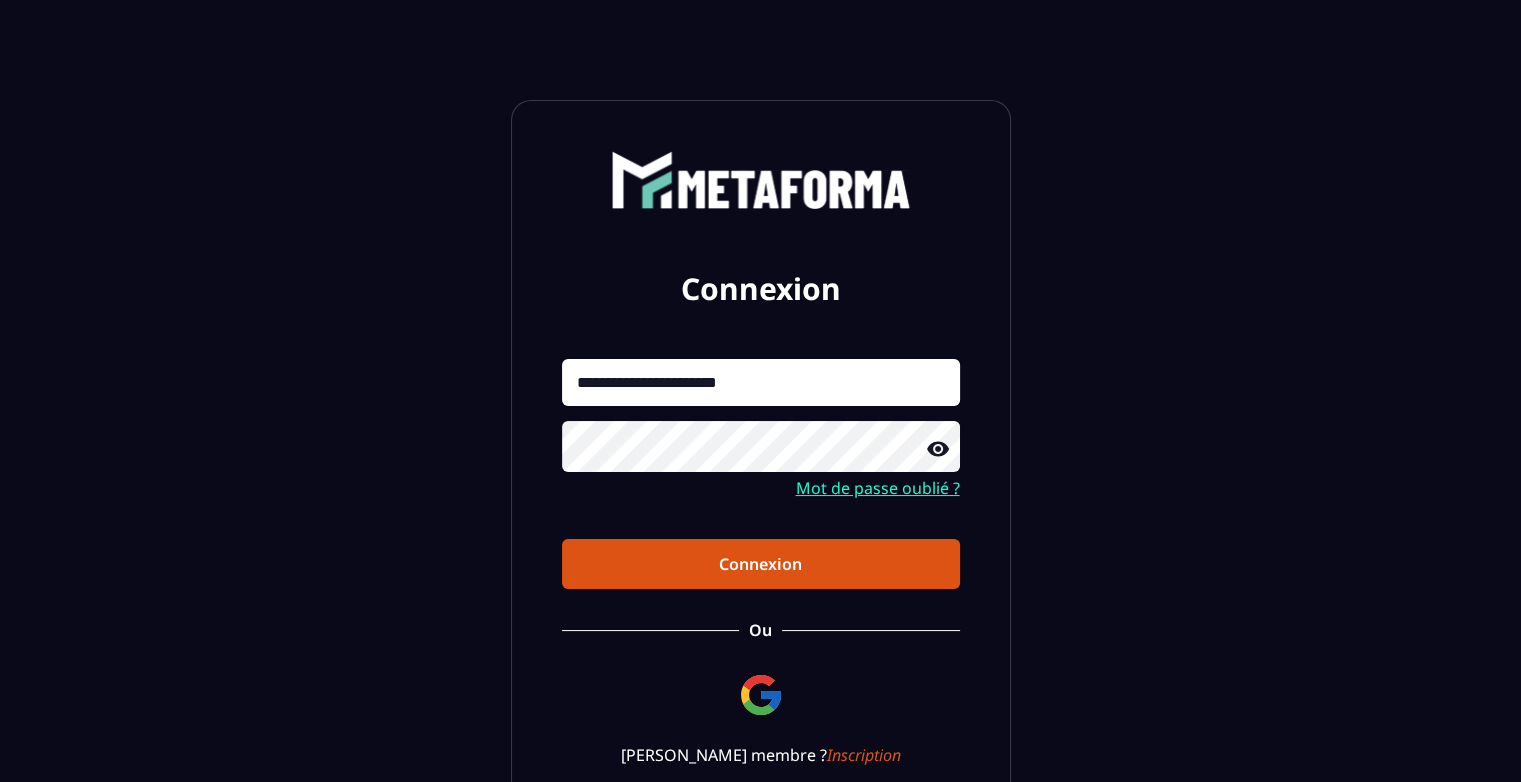 click on "**********" 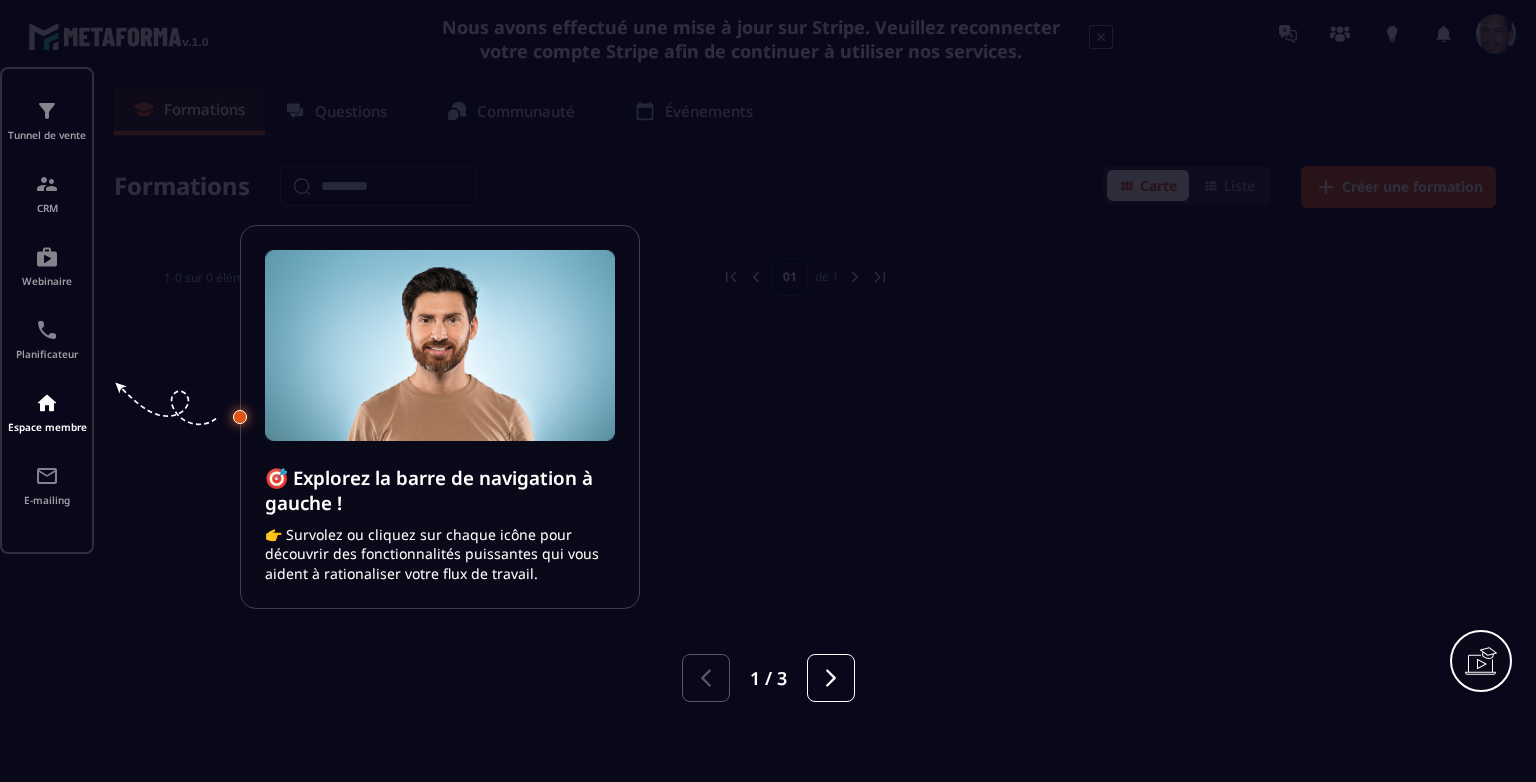 click at bounding box center [768, 391] 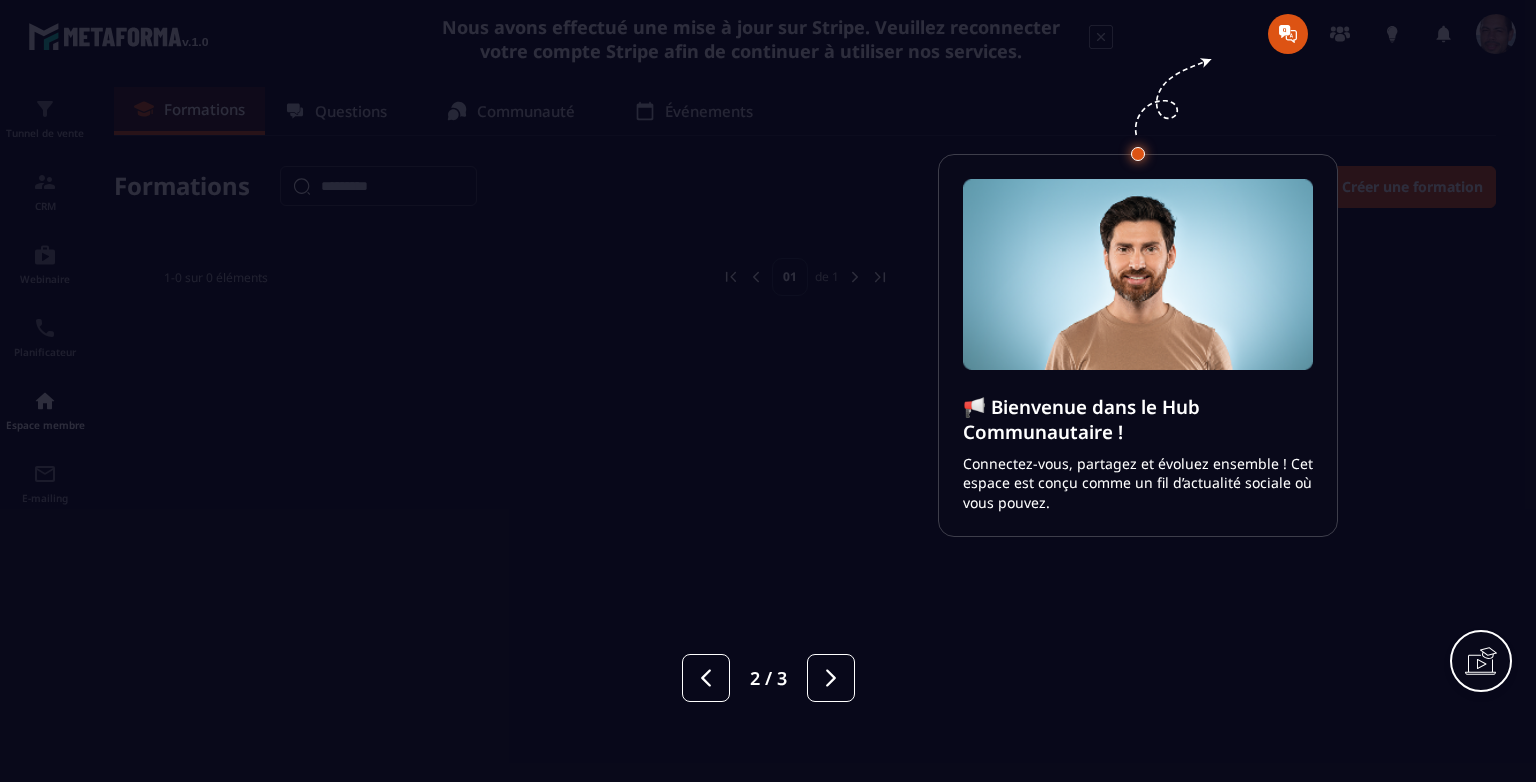 click at bounding box center [768, 391] 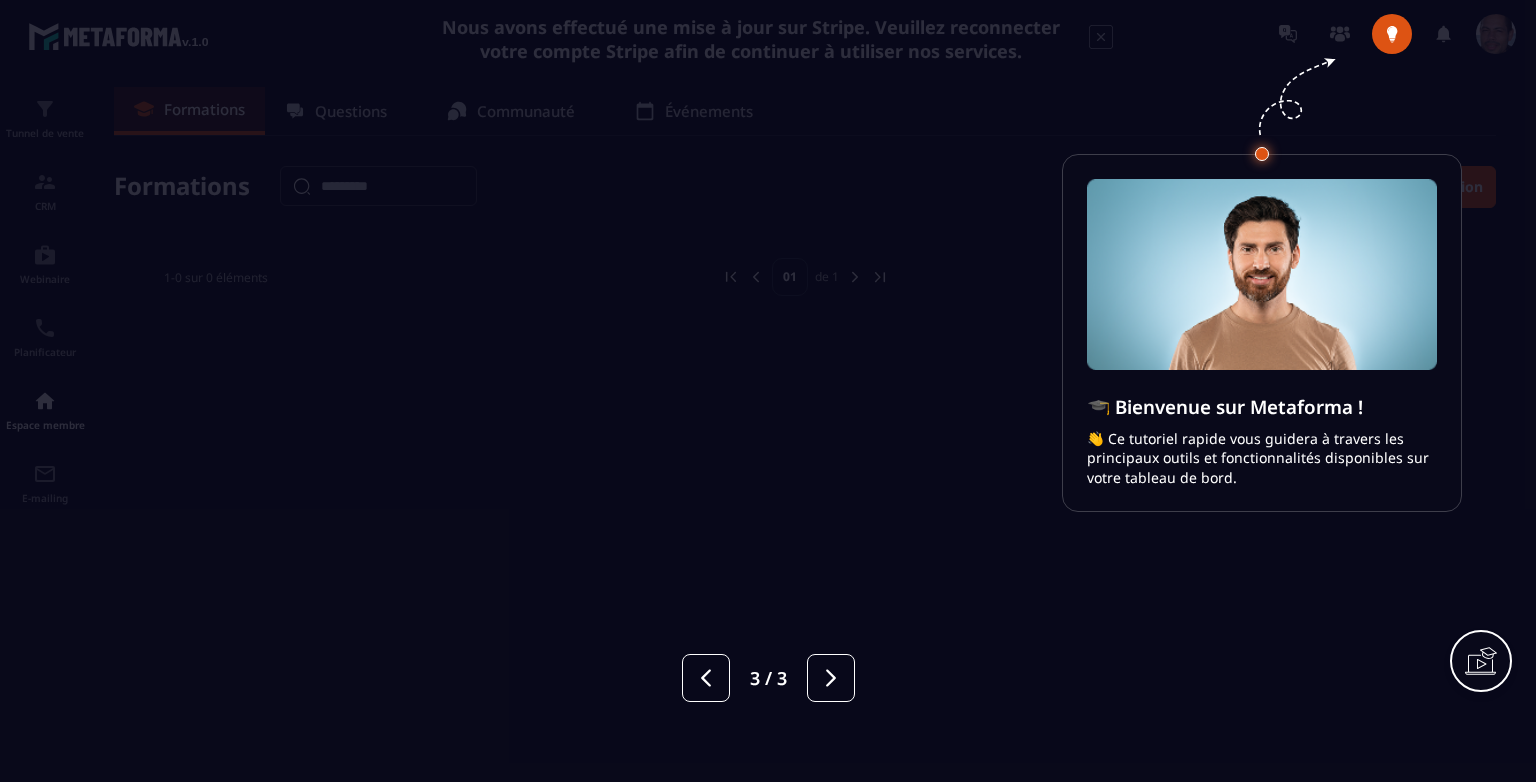 click at bounding box center (768, 391) 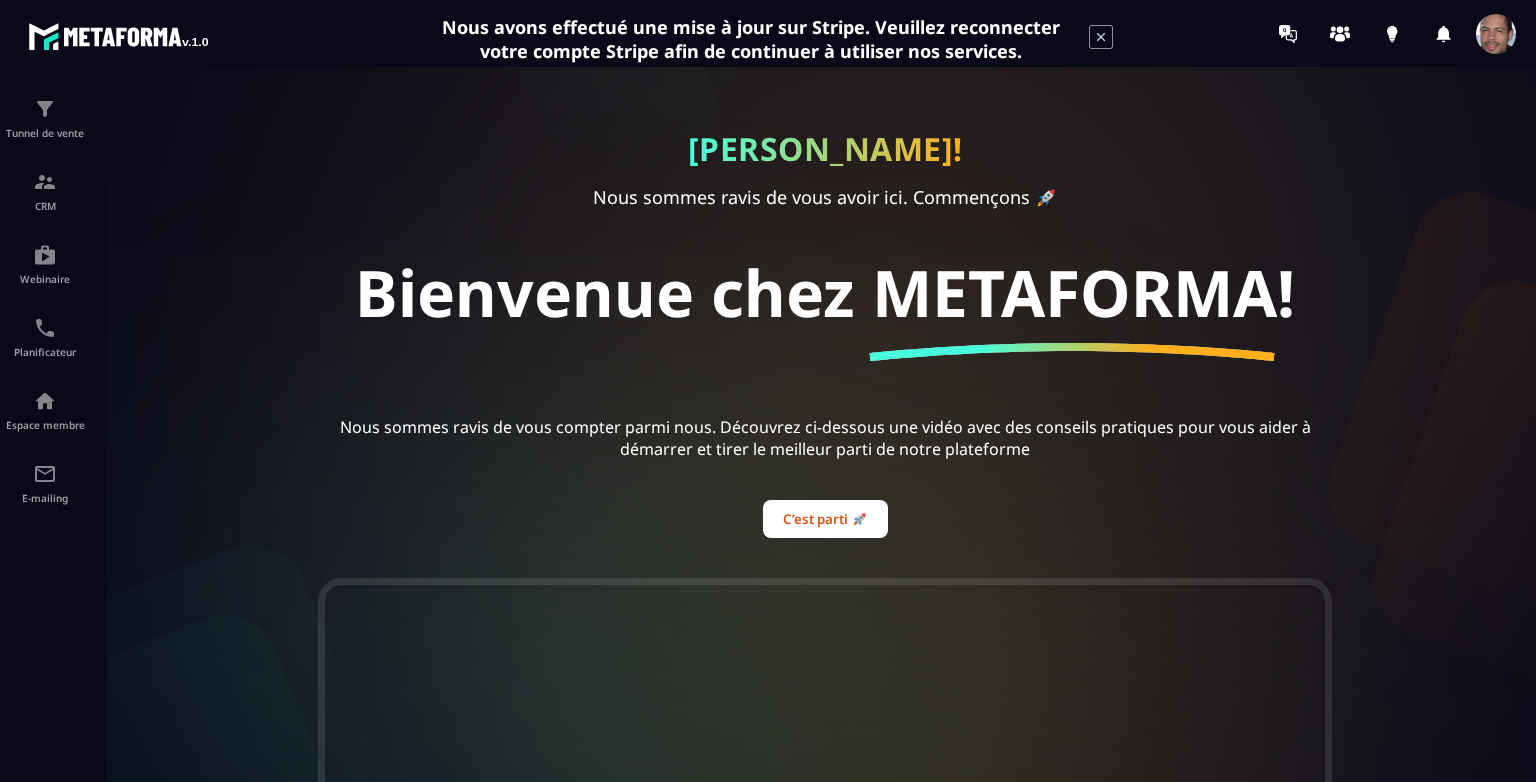 click at bounding box center [1496, 34] 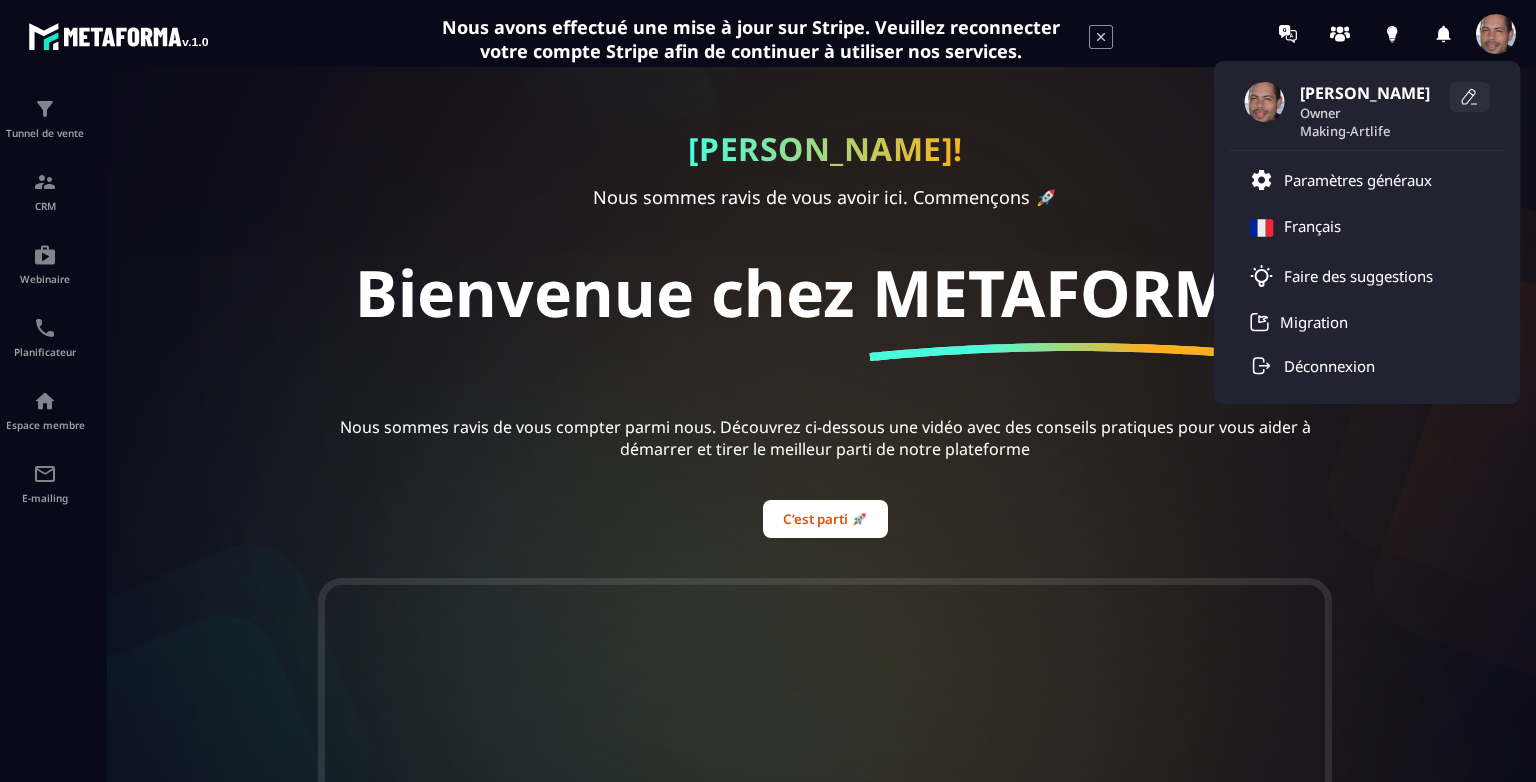 click 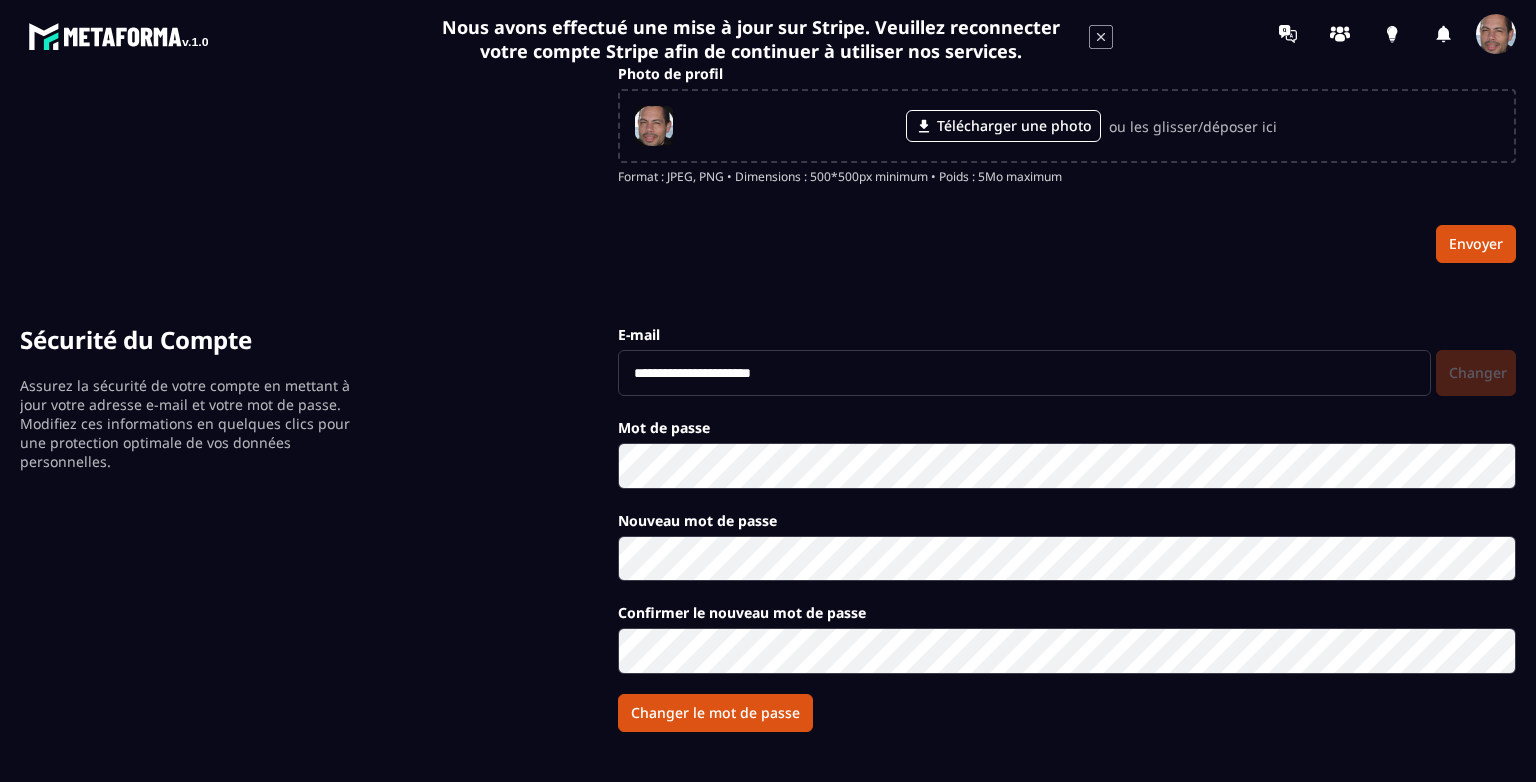 scroll, scrollTop: 0, scrollLeft: 0, axis: both 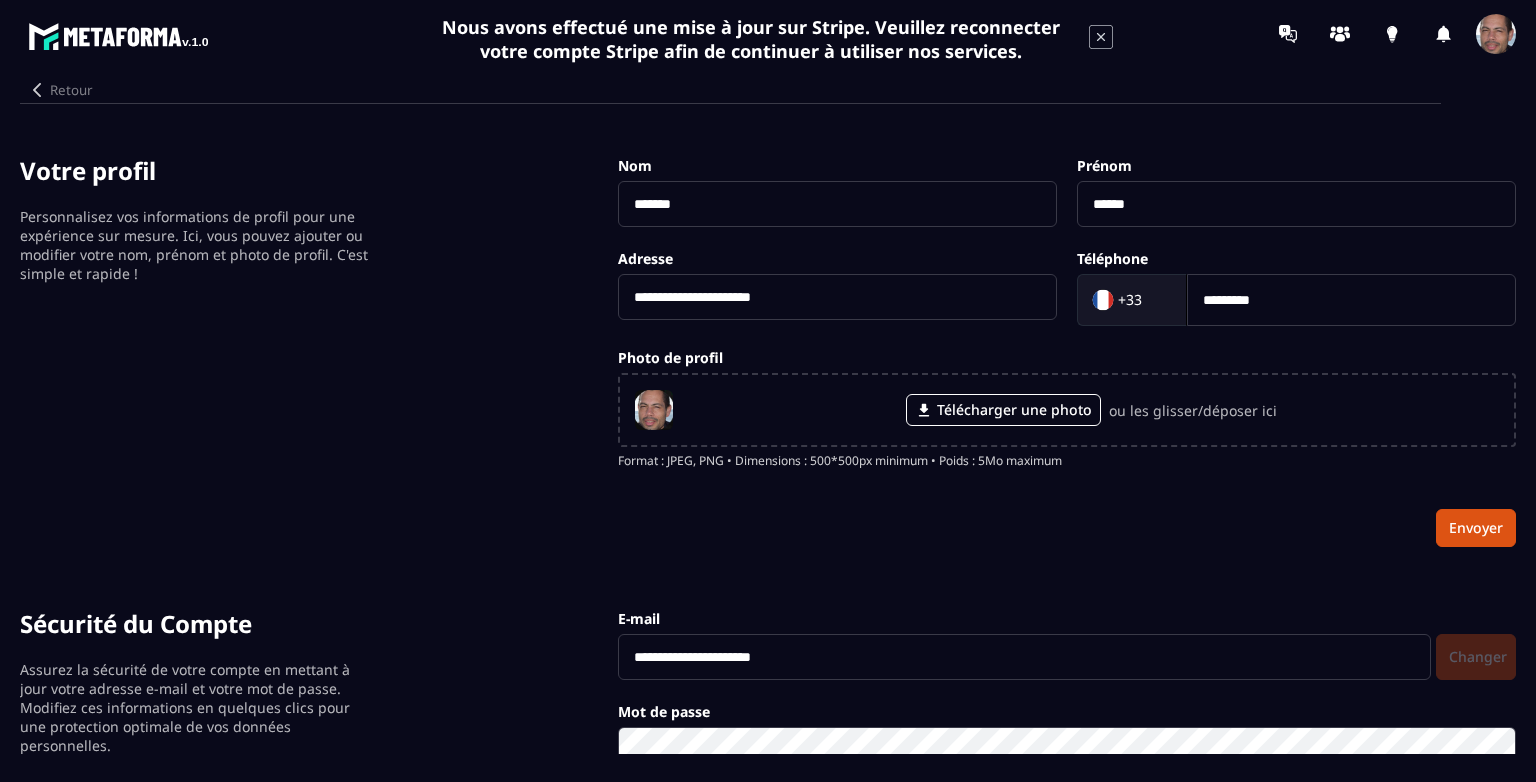 click on "Retour" at bounding box center (60, 90) 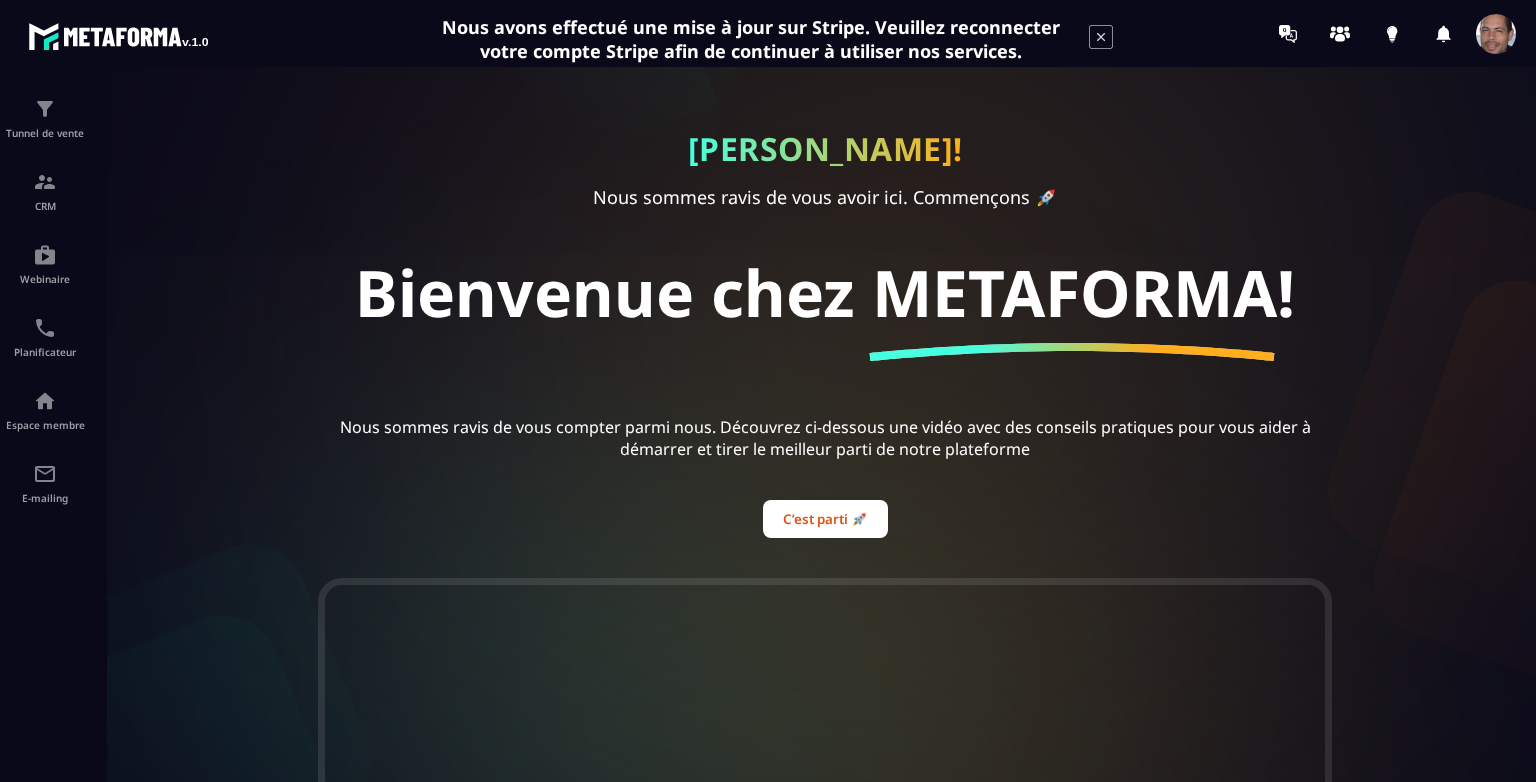 click 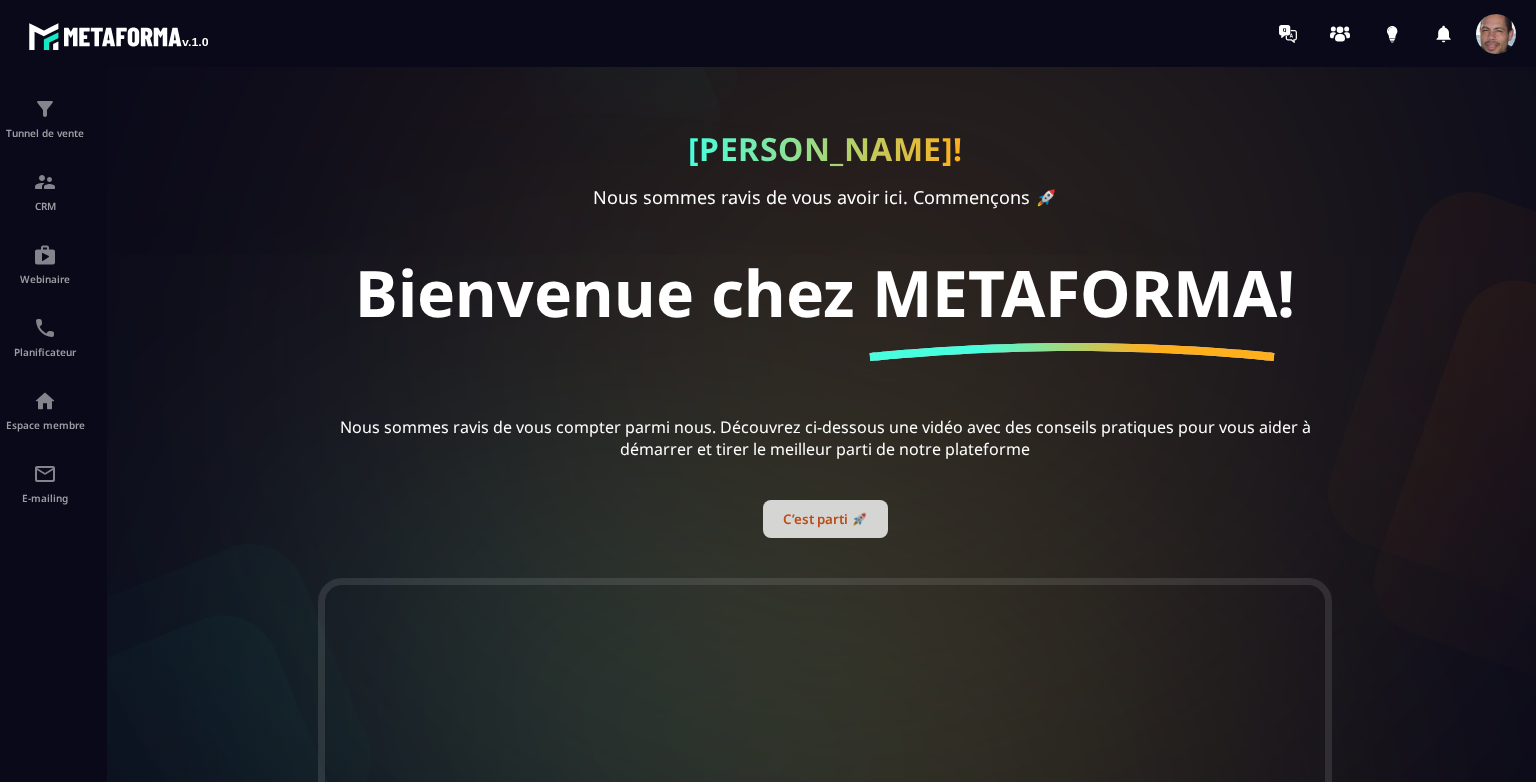 click on "C’est parti 🚀" at bounding box center [825, 519] 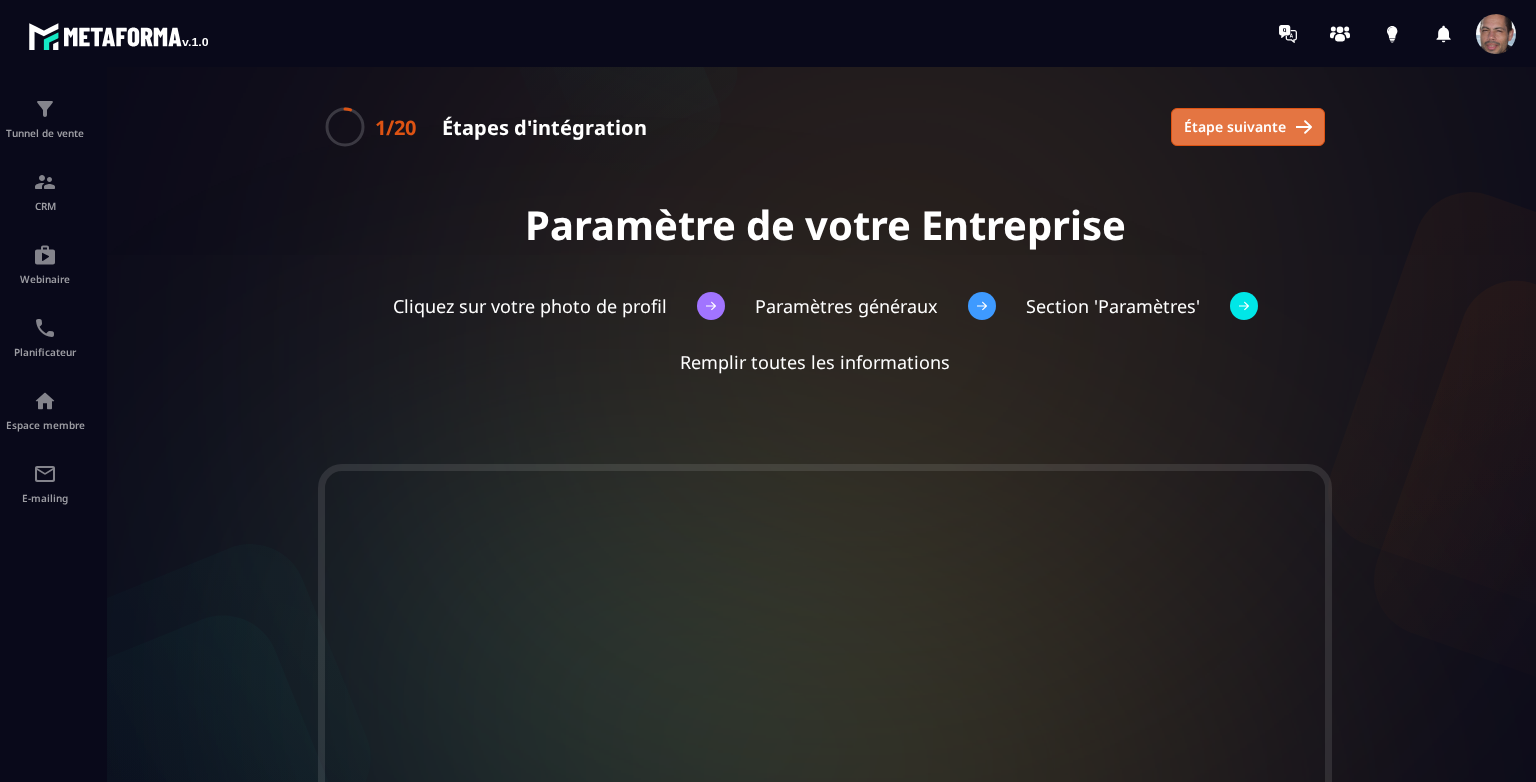 click on "Étape suivante" at bounding box center [1235, 127] 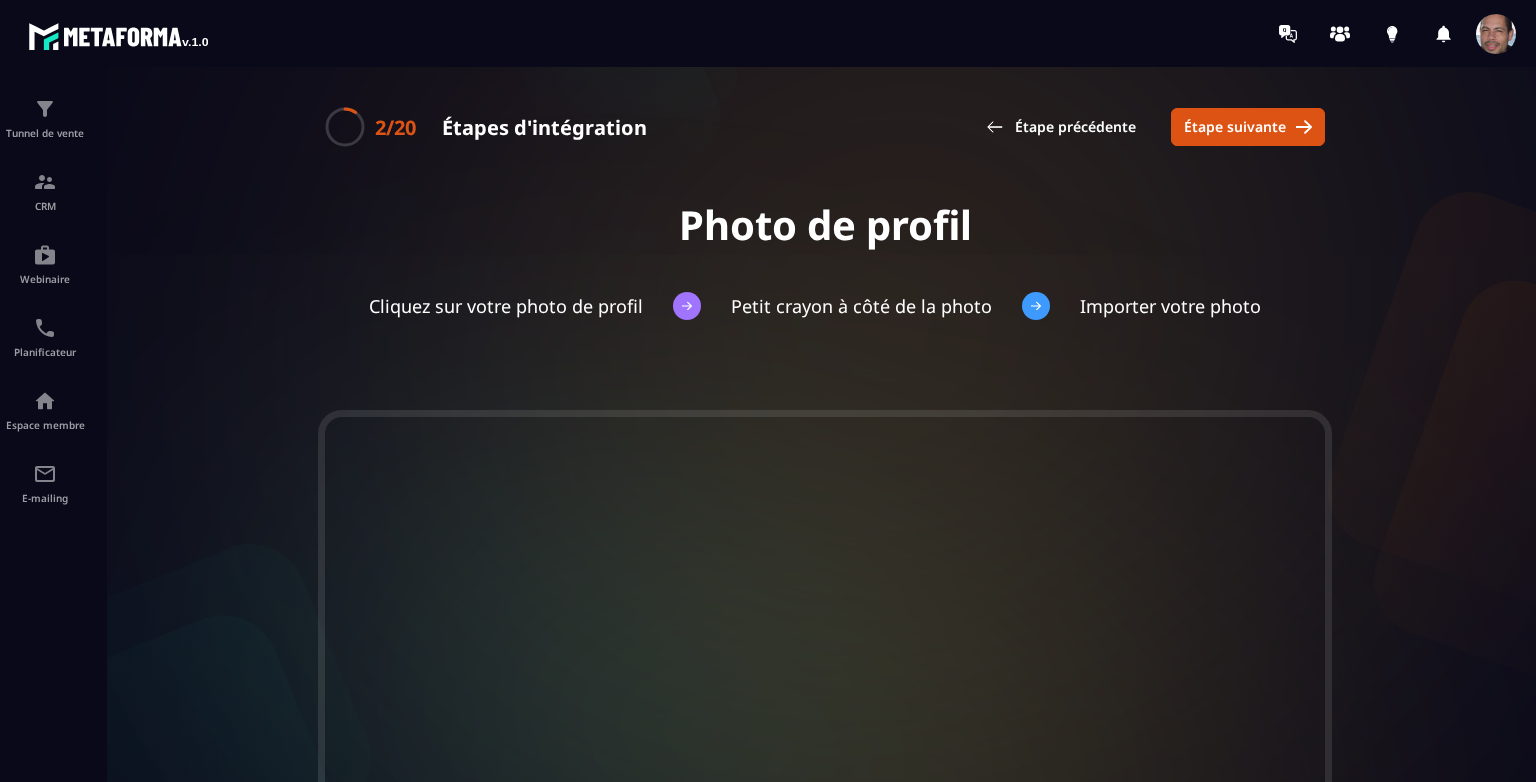 click on "Étape suivante" at bounding box center [1235, 127] 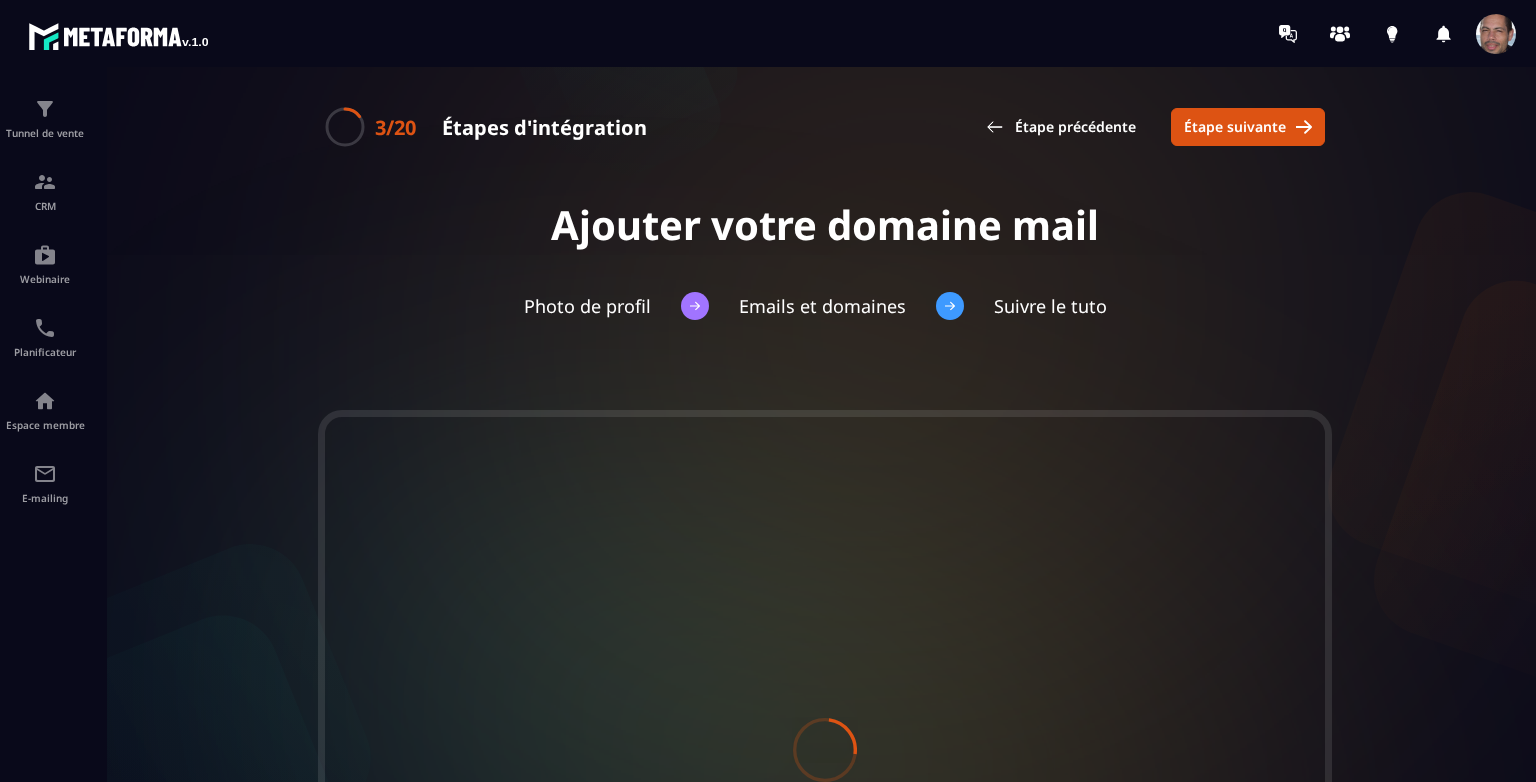 click on "Étape suivante" at bounding box center (1235, 127) 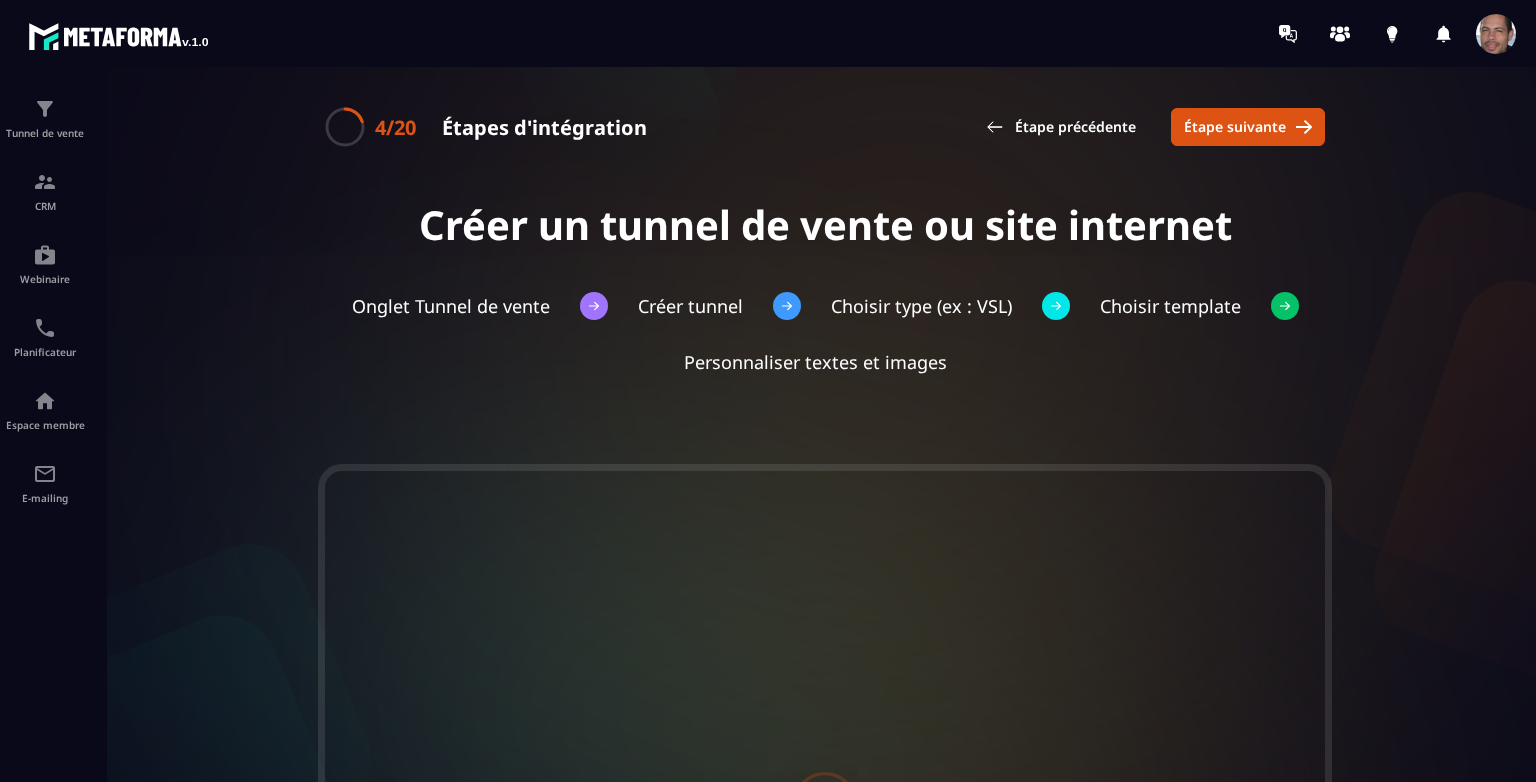 click on "Étape suivante" at bounding box center (1235, 127) 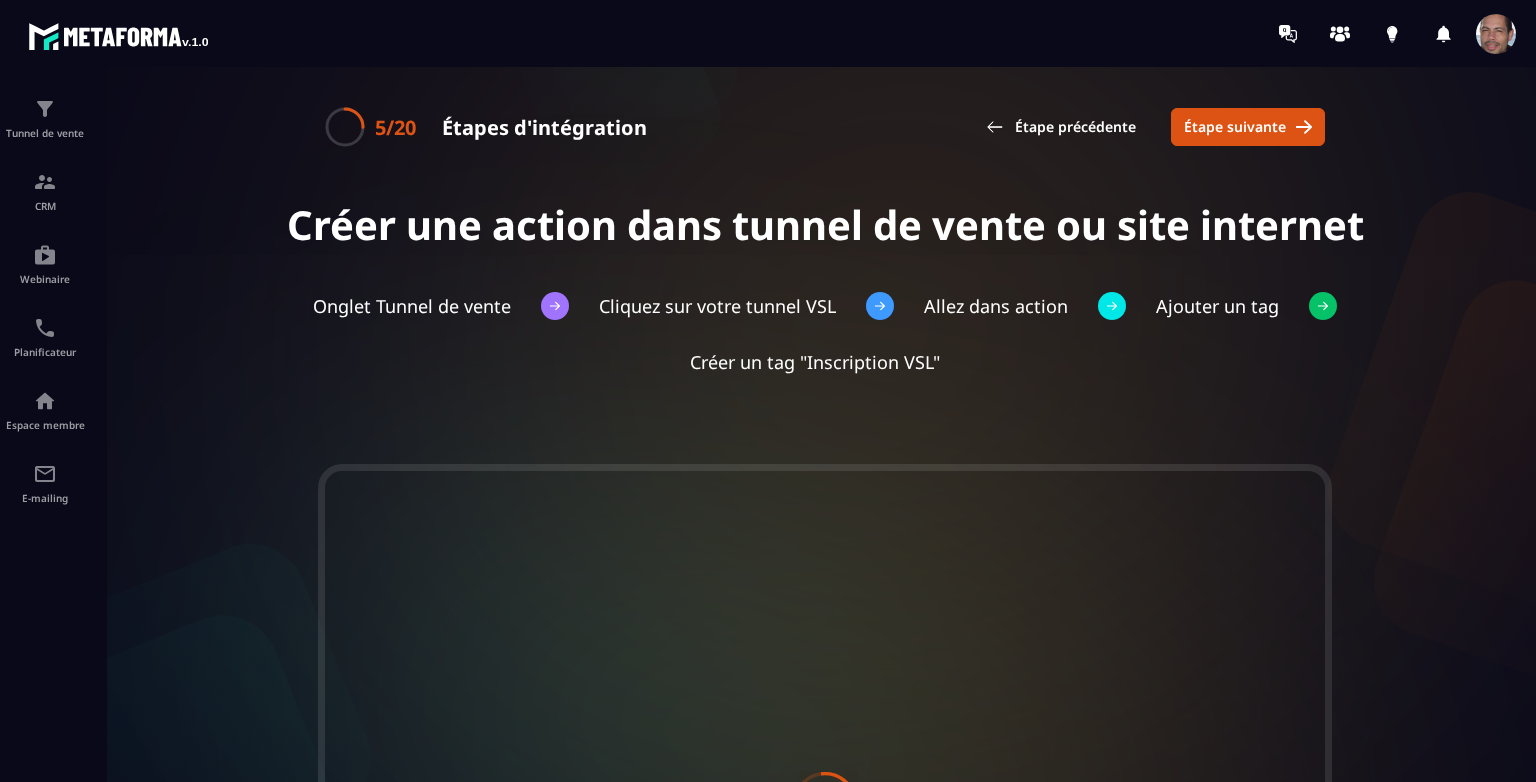 click on "Étape suivante" at bounding box center [1235, 127] 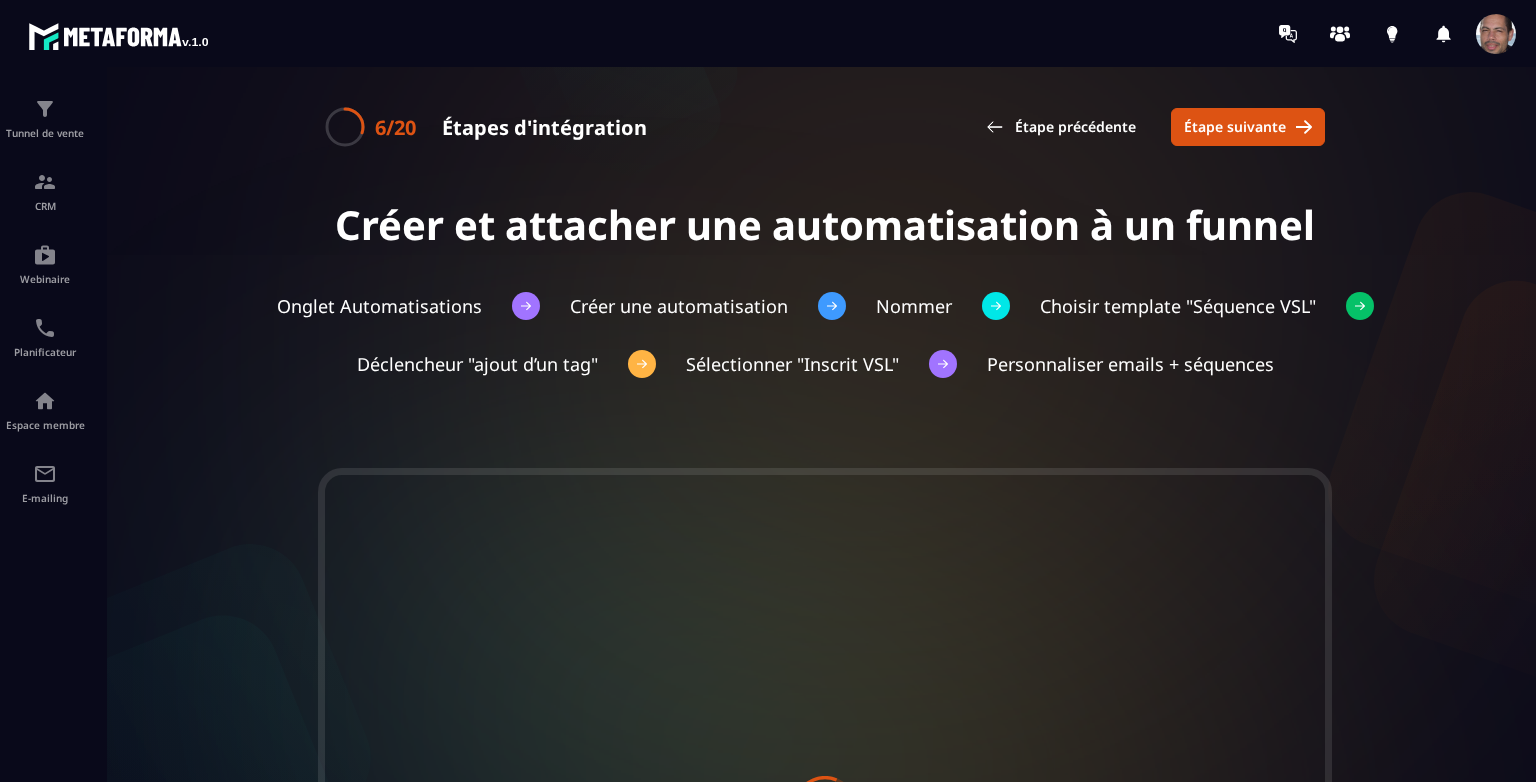 click on "Étape suivante" at bounding box center [1235, 127] 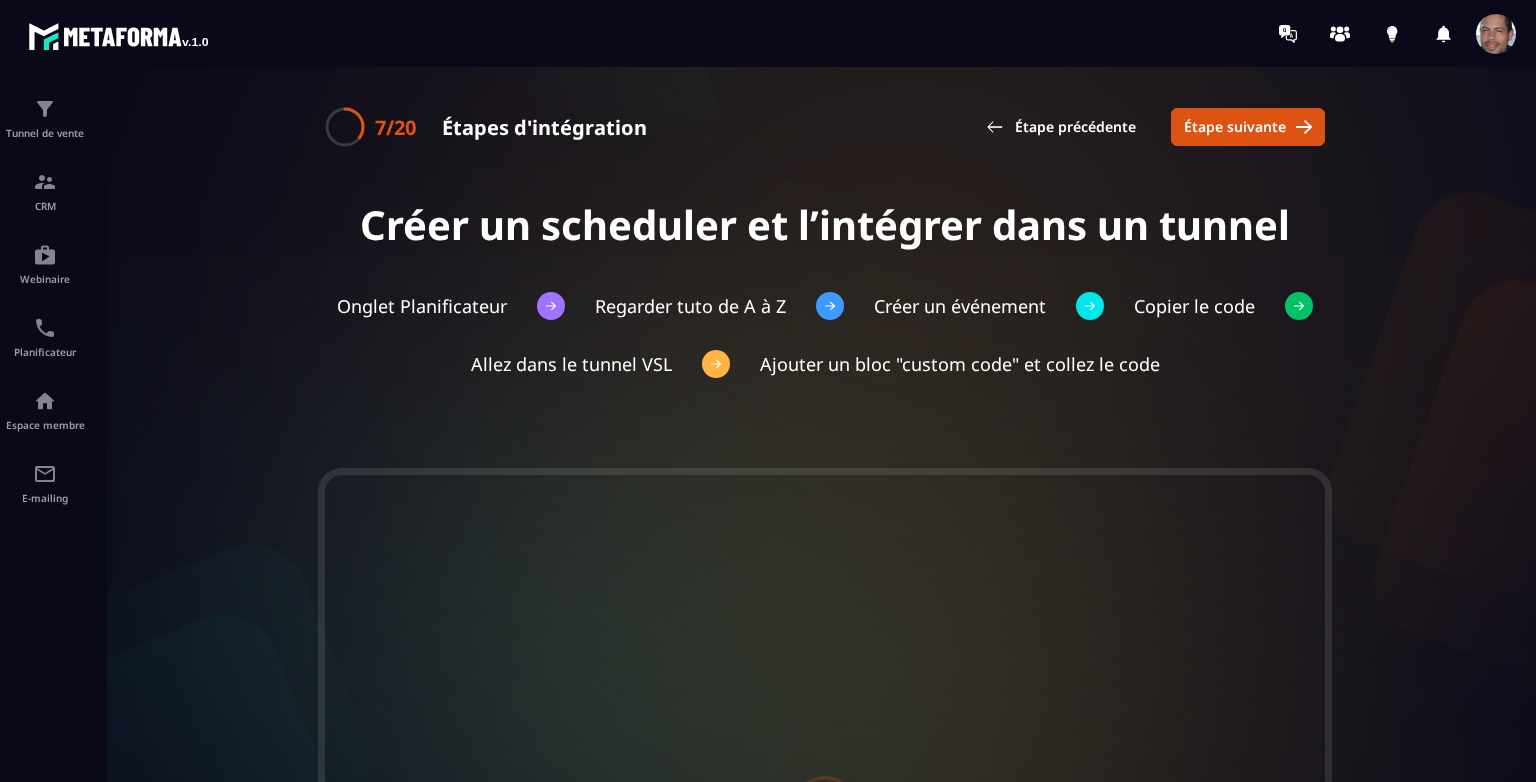 click on "Étape suivante" at bounding box center (1235, 127) 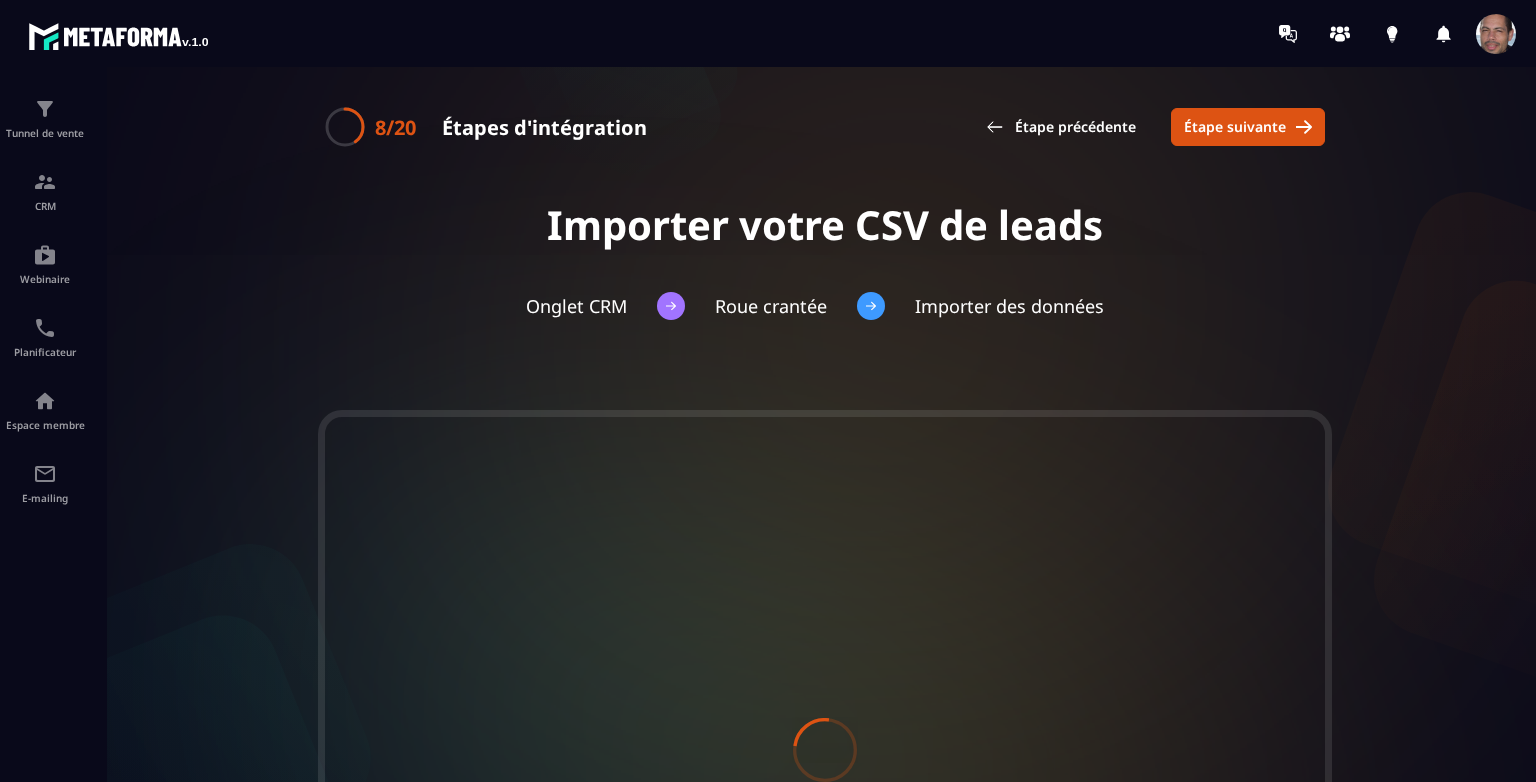 click on "Étape suivante" at bounding box center (1235, 127) 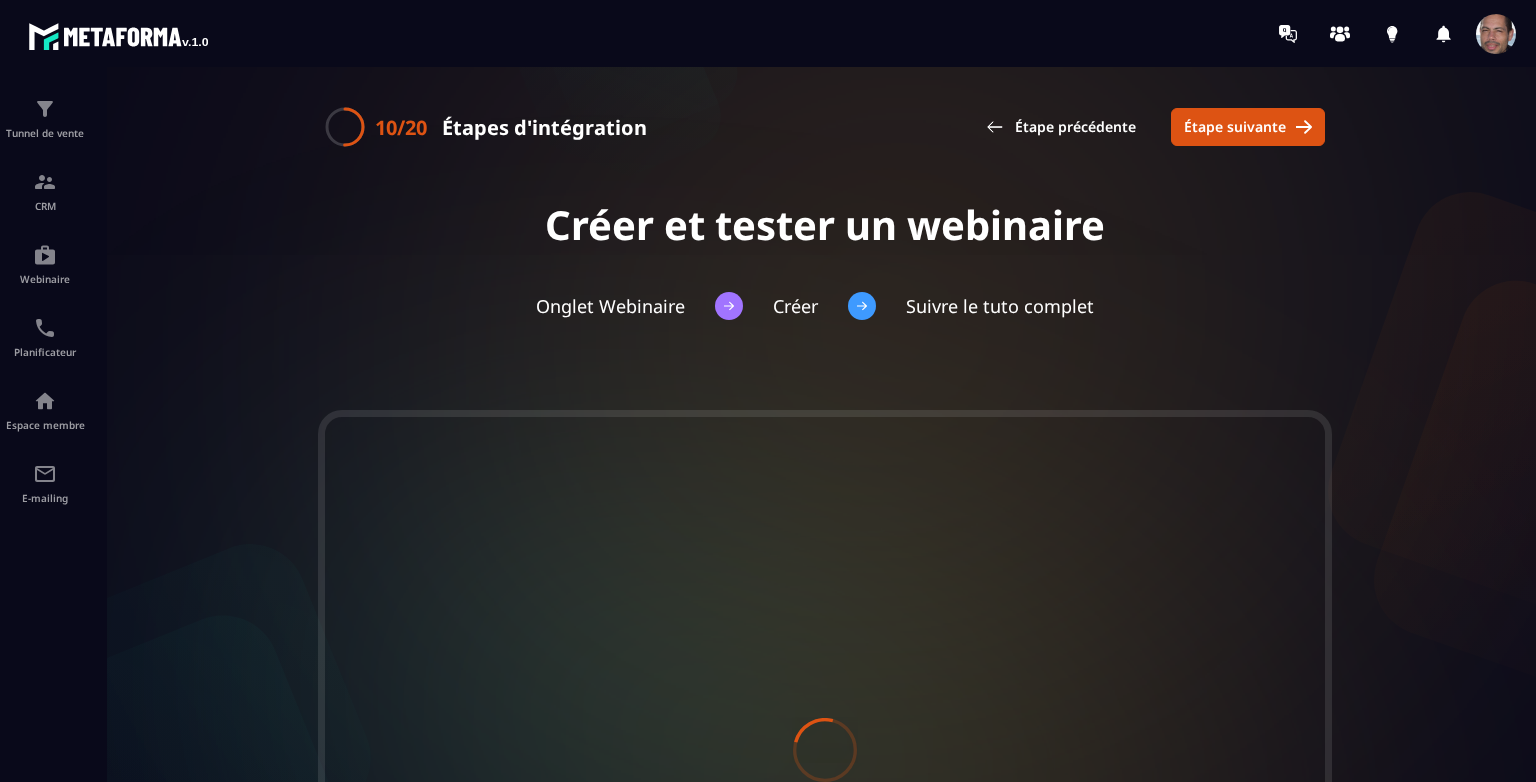 click on "Étape suivante" at bounding box center (1235, 127) 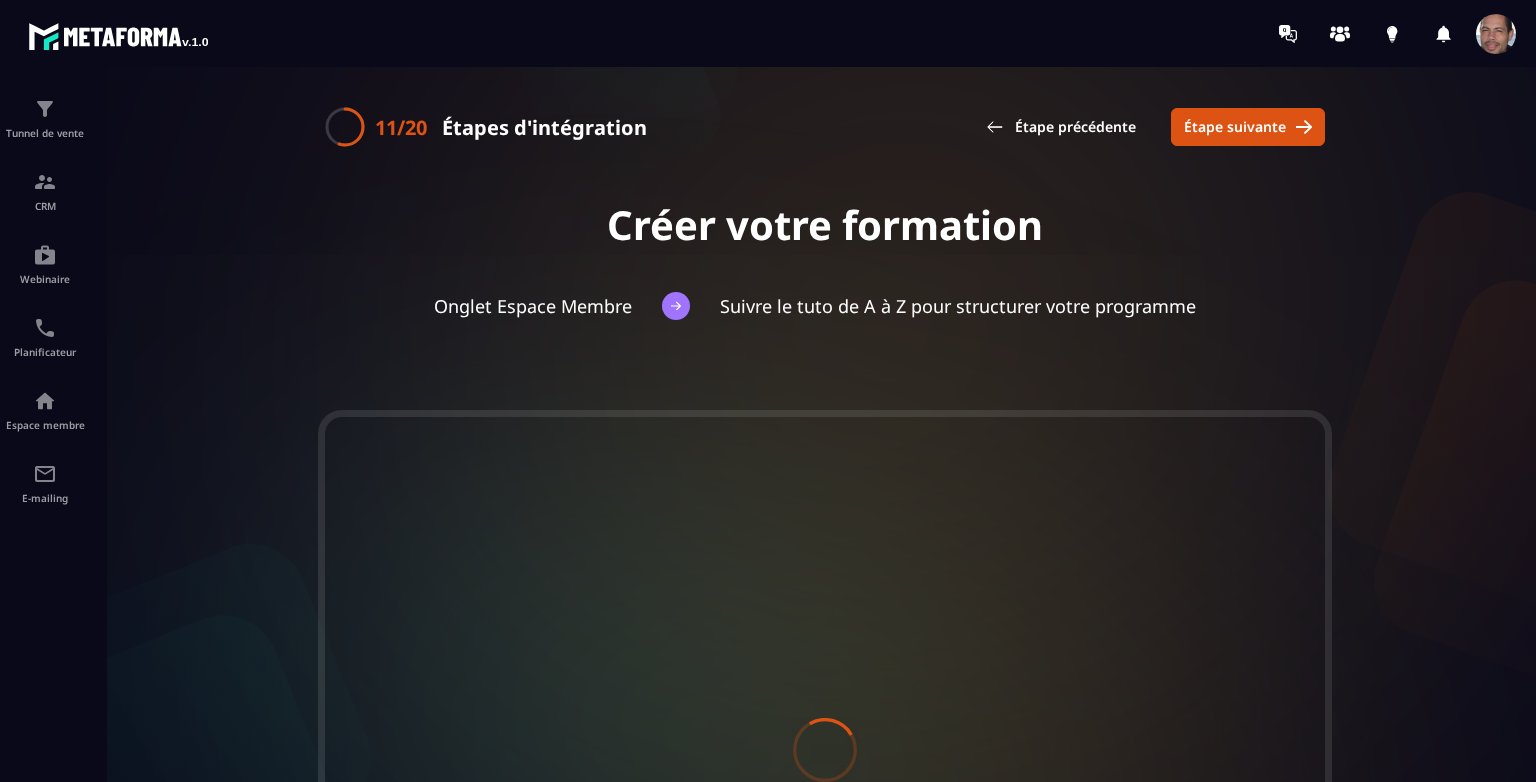 click on "Étape suivante" at bounding box center [1235, 127] 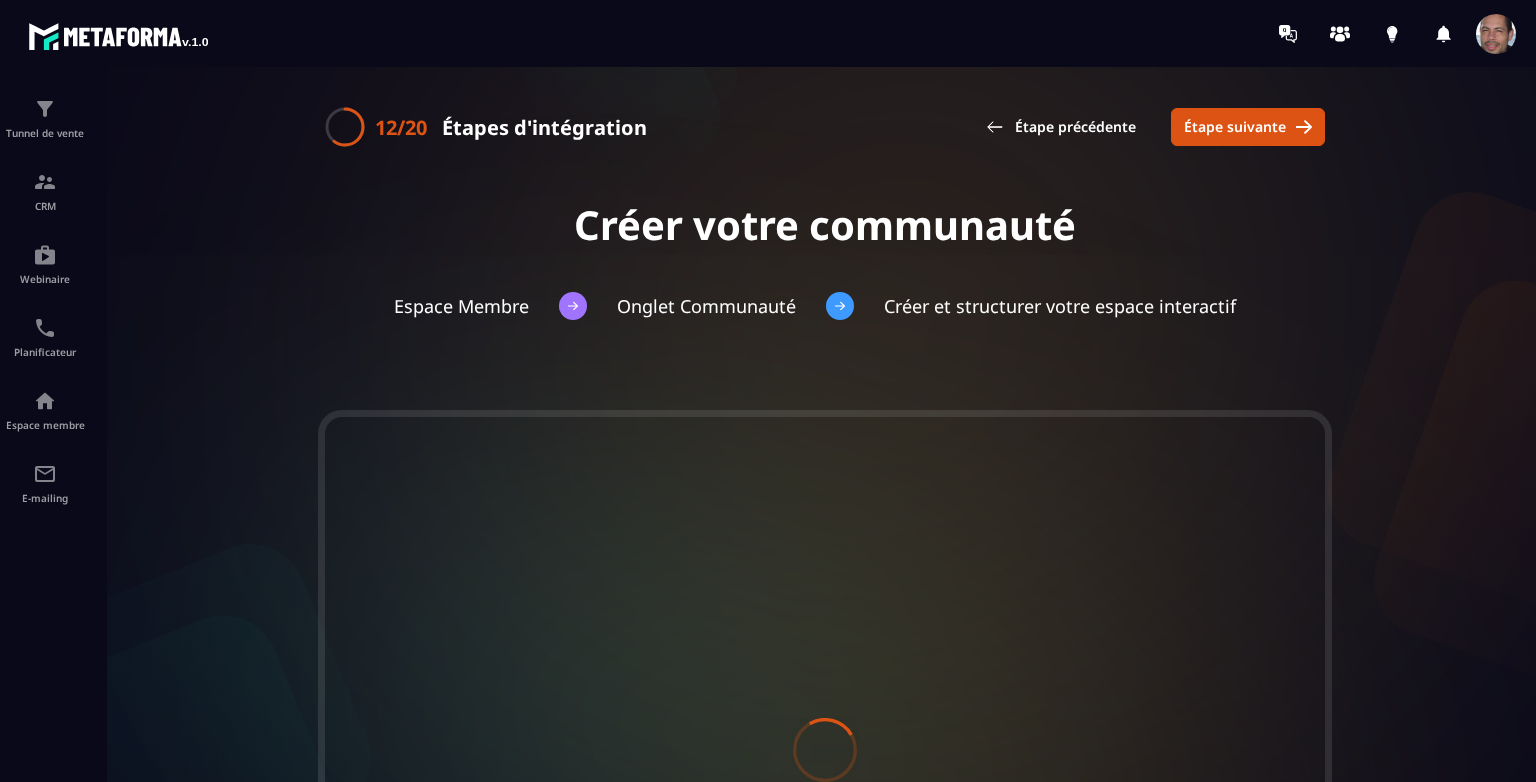 click on "Étape suivante" at bounding box center (1235, 127) 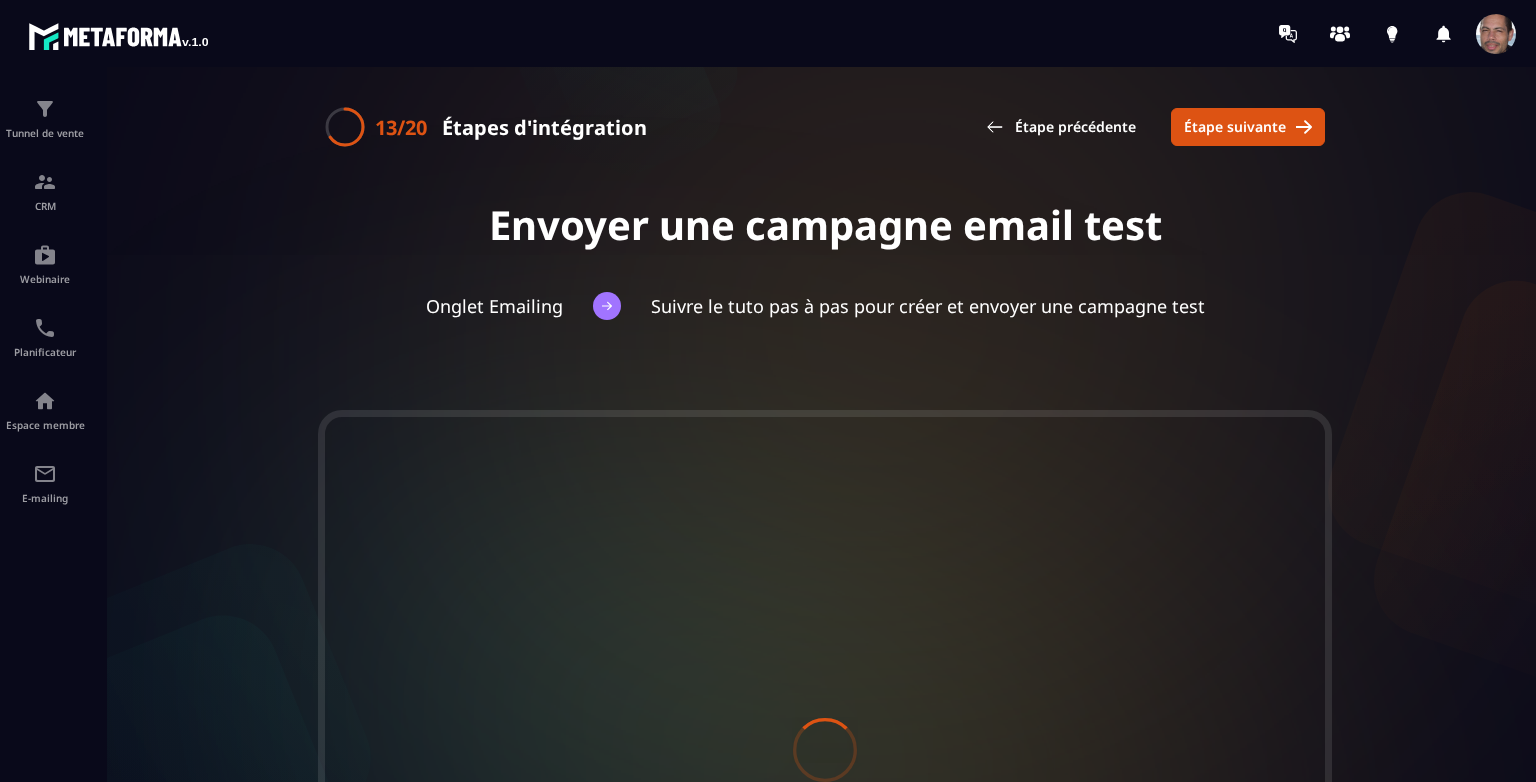 click on "Étape suivante" at bounding box center [1235, 127] 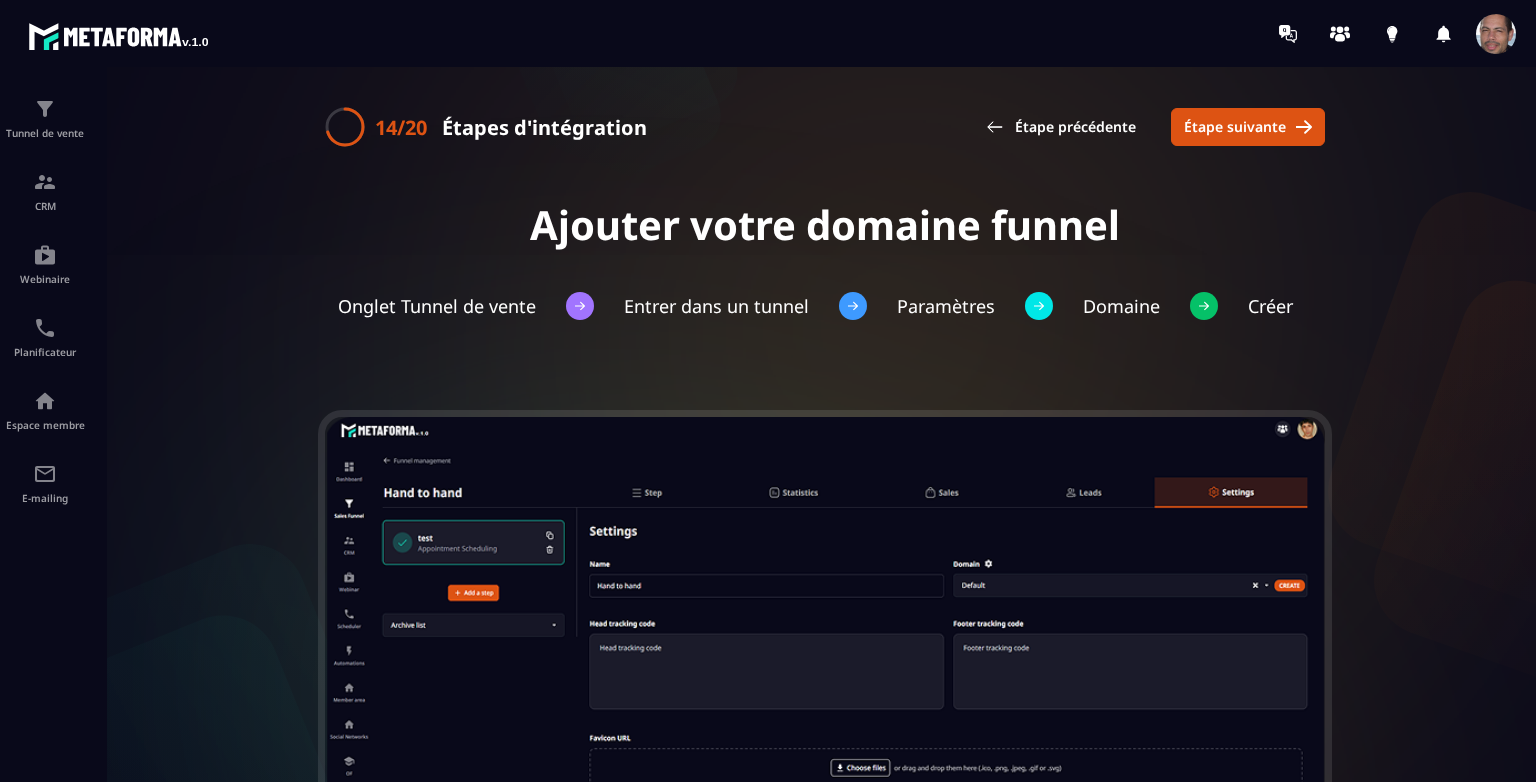 click on "Étape suivante" at bounding box center (1235, 127) 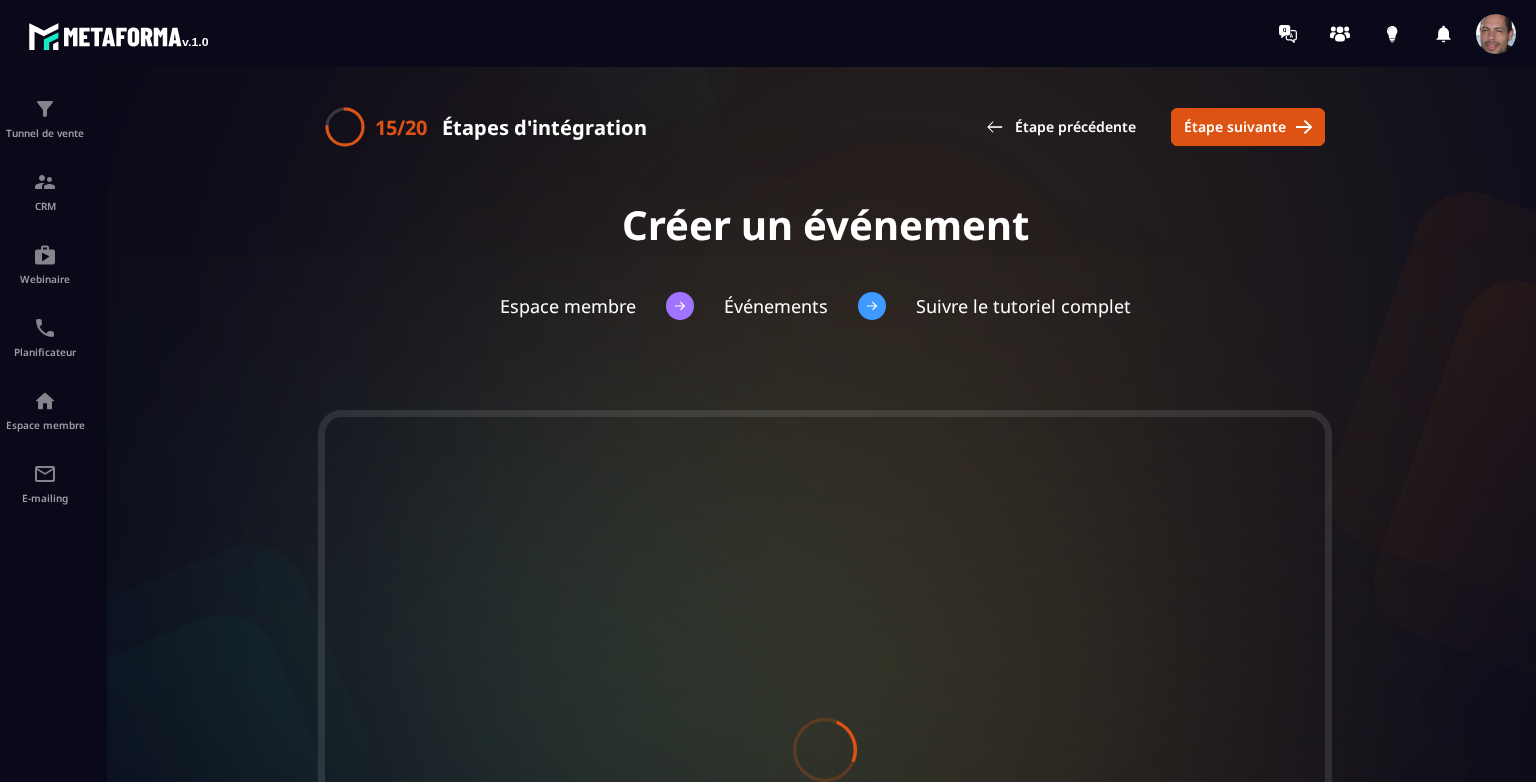 click on "Étape suivante" at bounding box center (1235, 127) 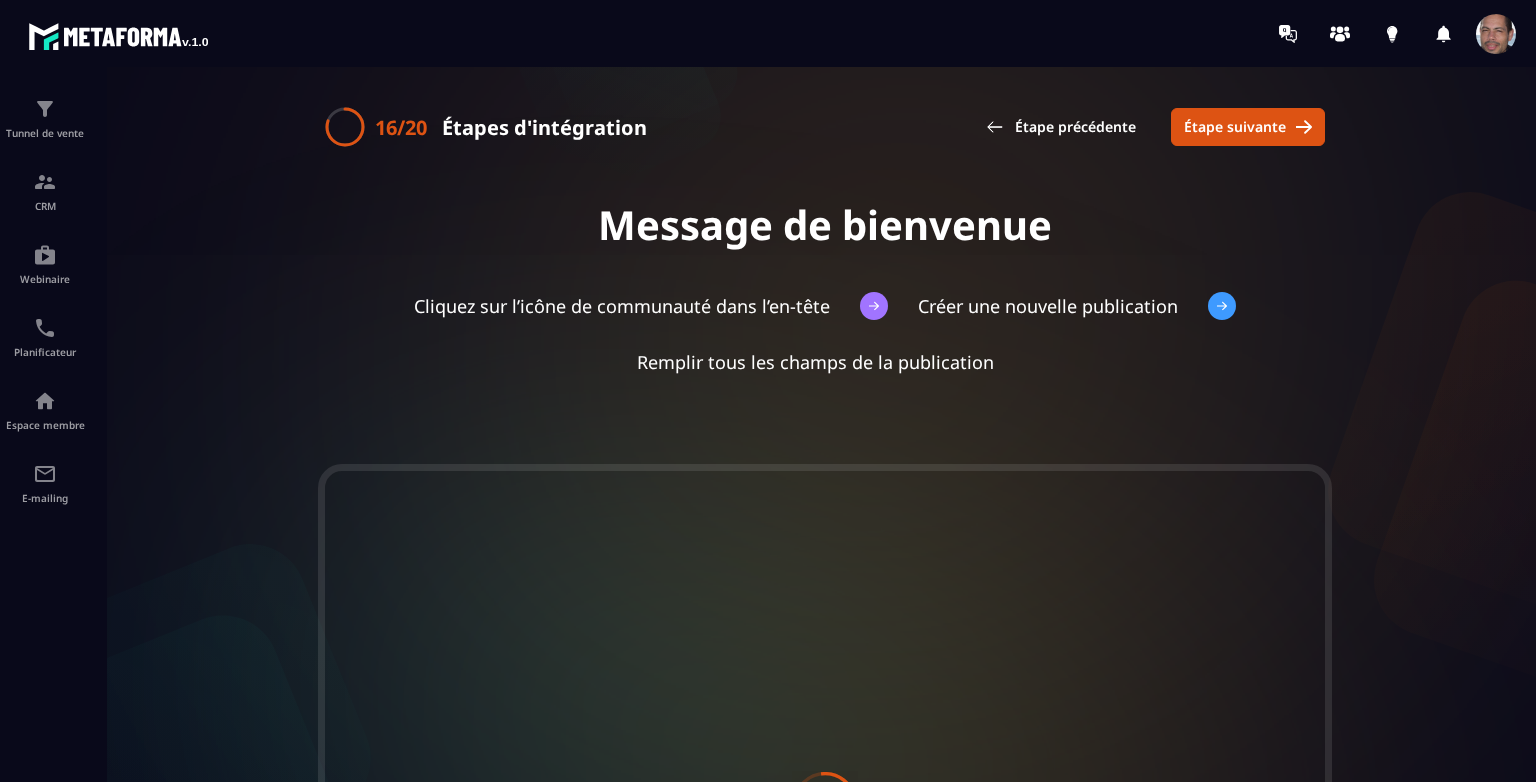 click on "Étape suivante" at bounding box center [1235, 127] 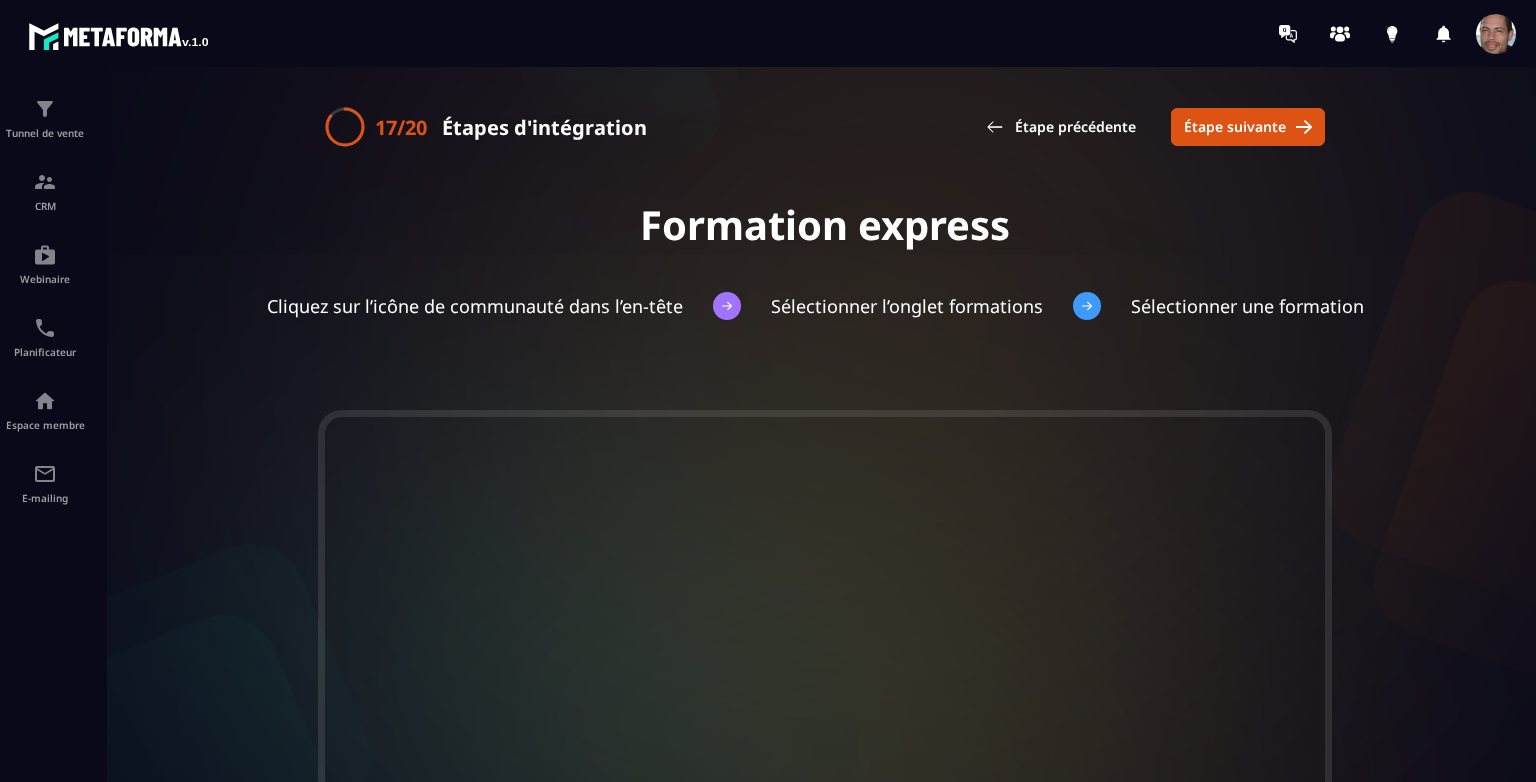 click on "Étape suivante" at bounding box center (1235, 127) 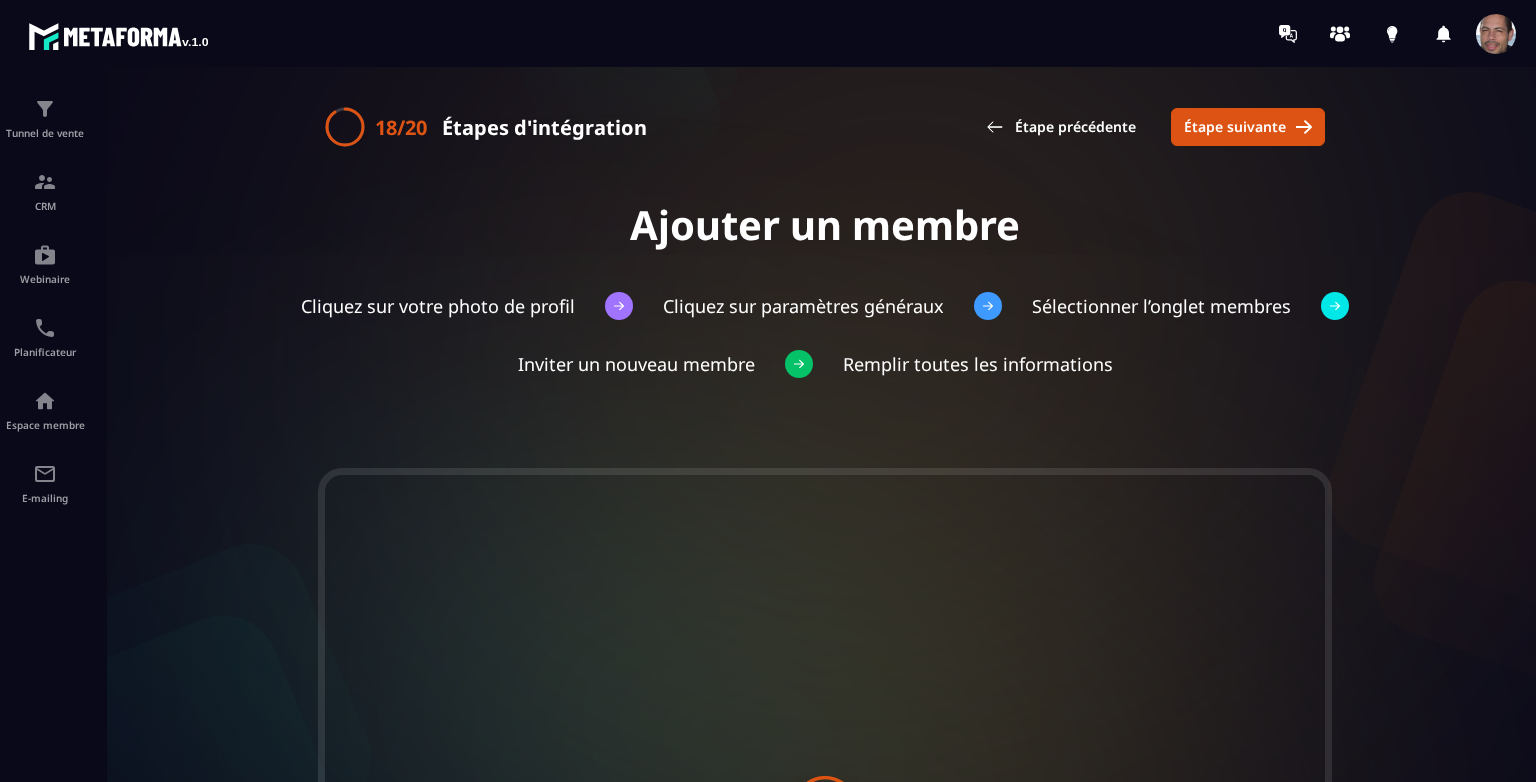 click on "Étape suivante" at bounding box center [1235, 127] 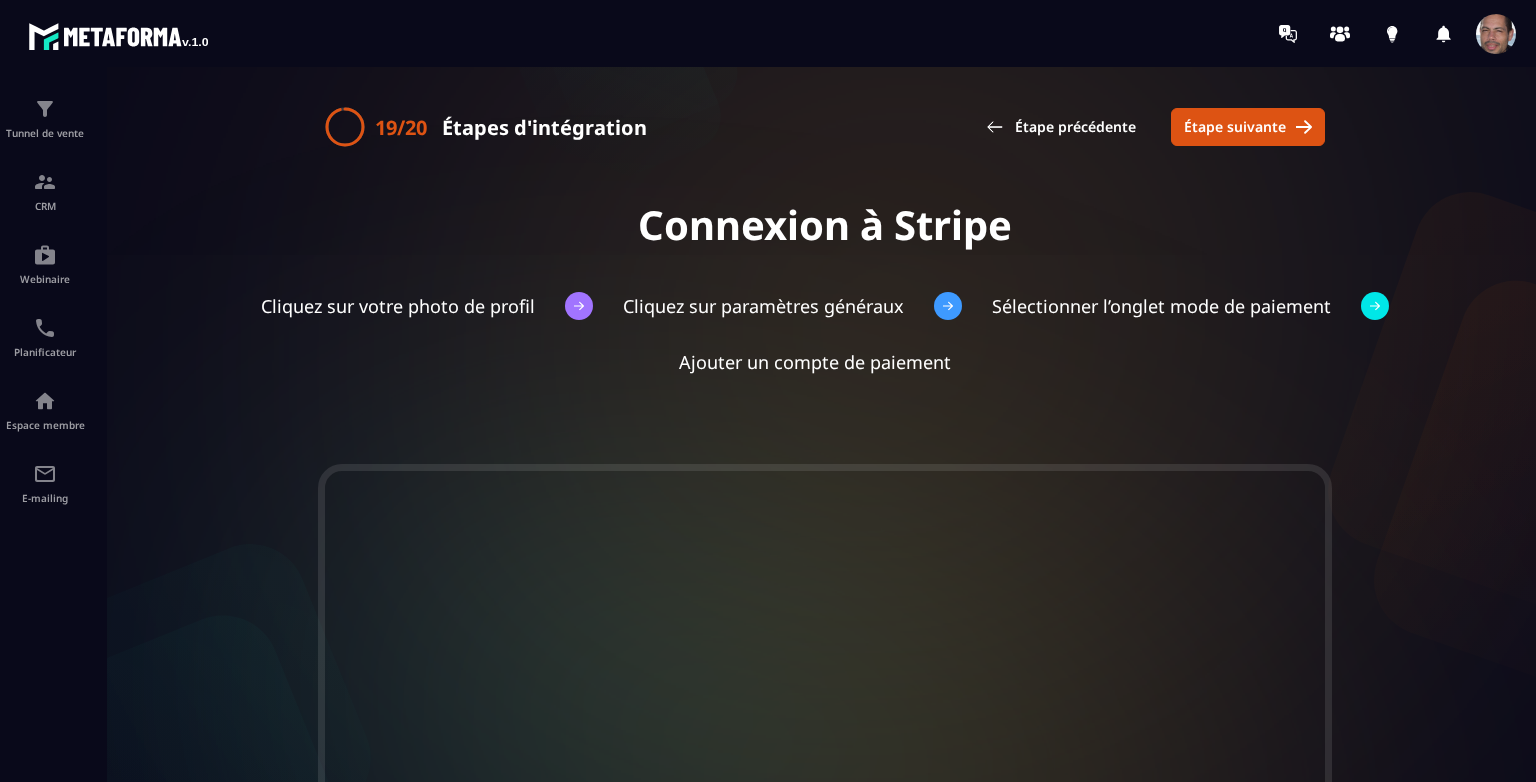 click on "Étape suivante" at bounding box center (1235, 127) 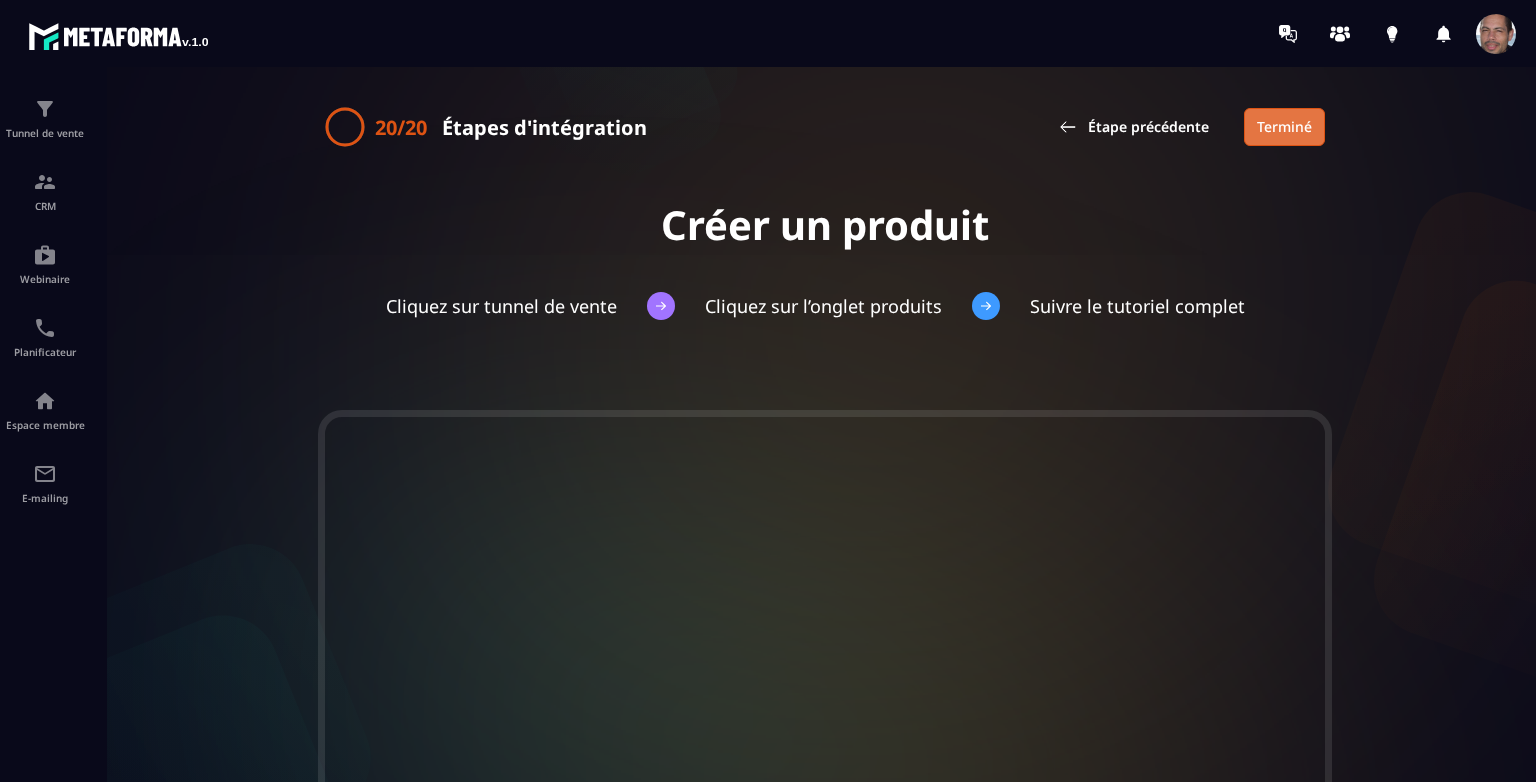 click on "Terminé" at bounding box center [1284, 127] 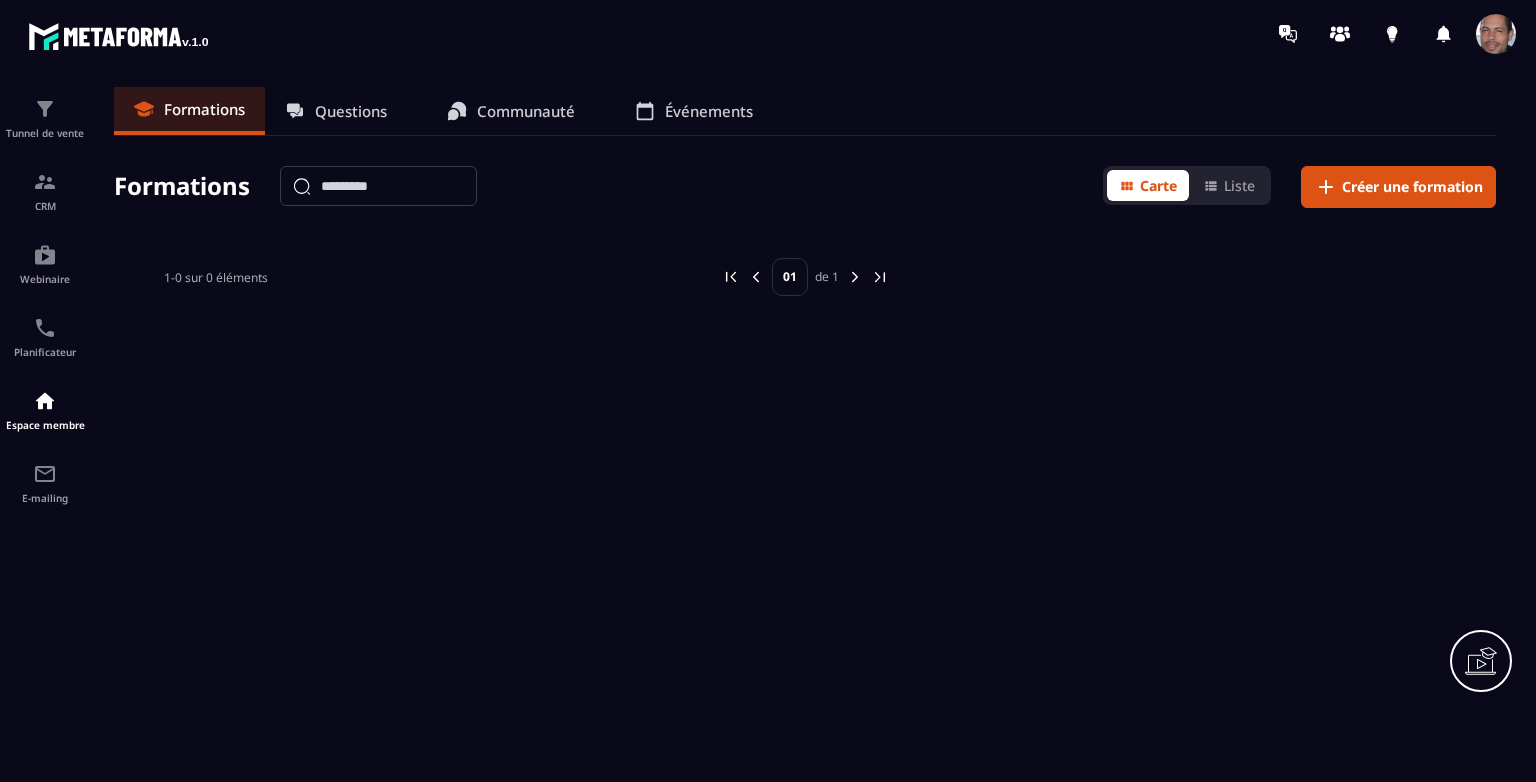 click at bounding box center (1496, 34) 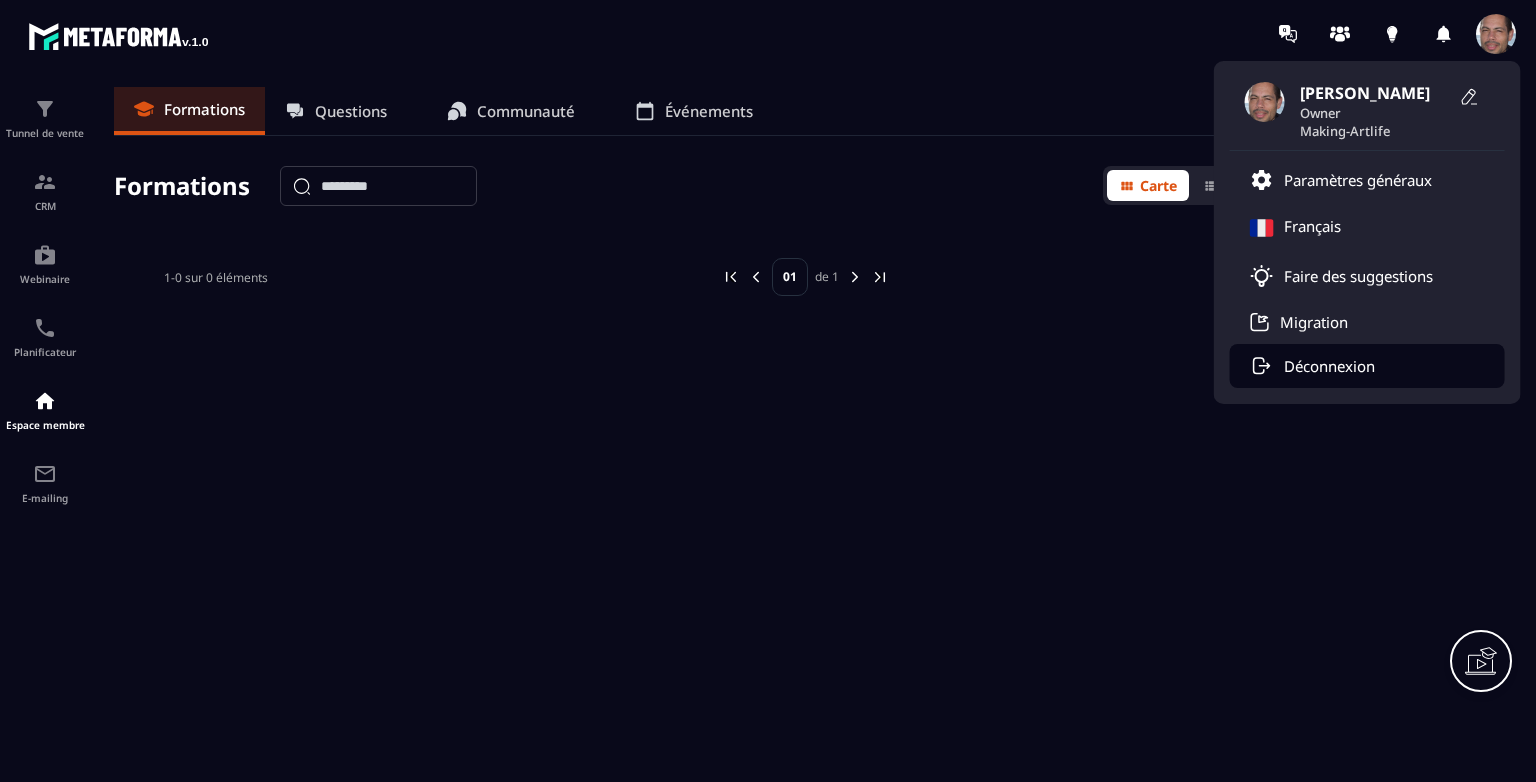 click on "Déconnexion" at bounding box center [1329, 366] 